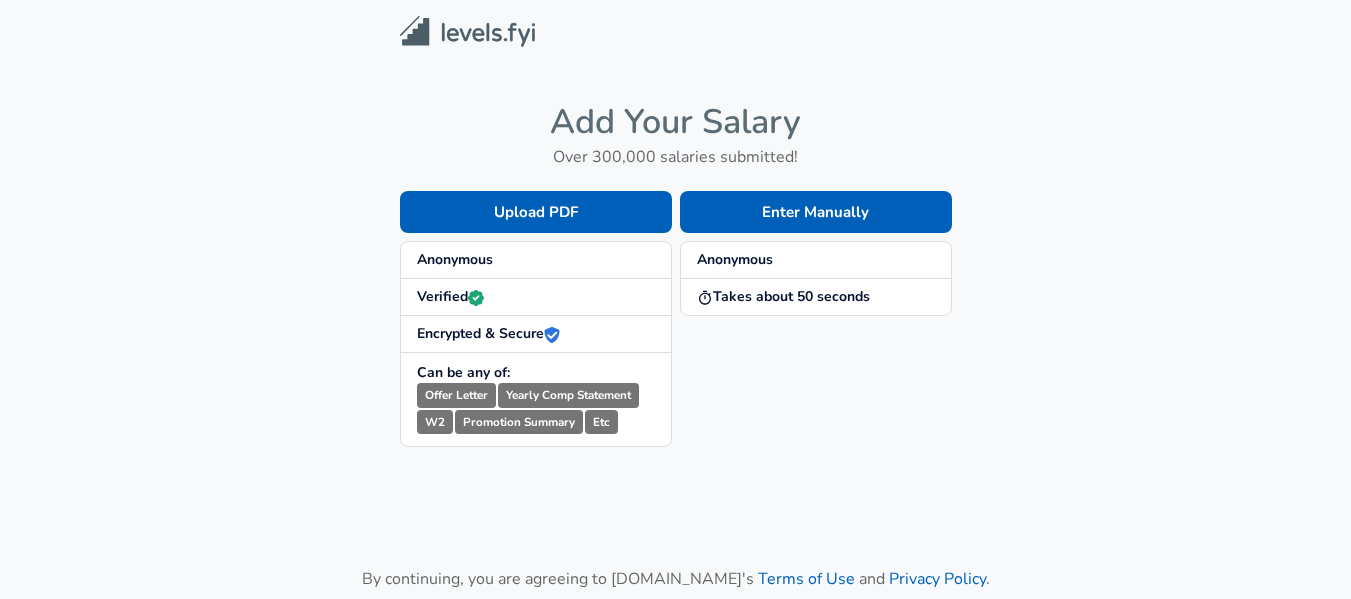 scroll, scrollTop: 0, scrollLeft: 0, axis: both 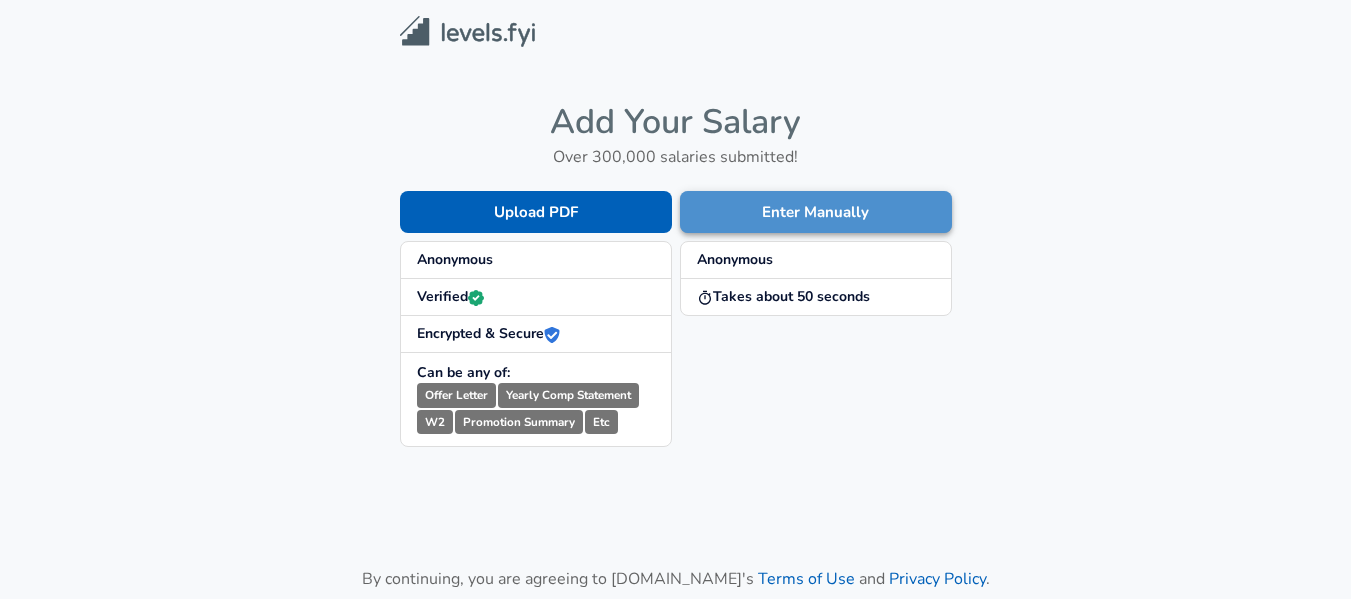 click on "Enter Manually" at bounding box center [816, 212] 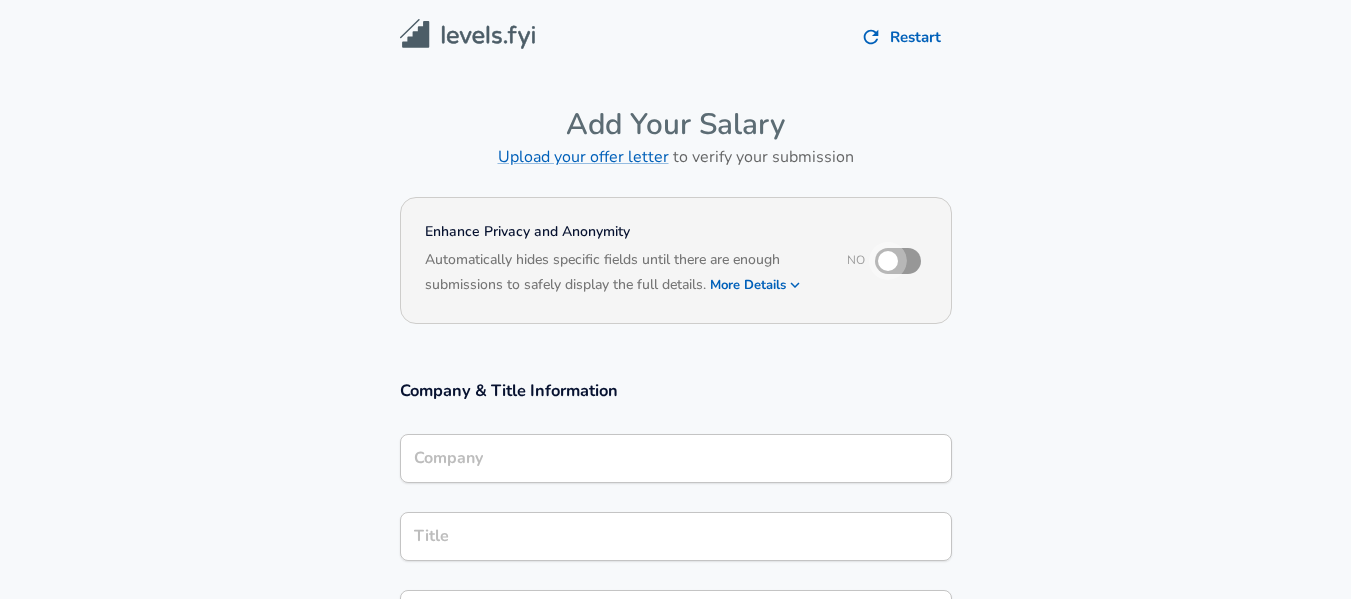 click at bounding box center (888, 261) 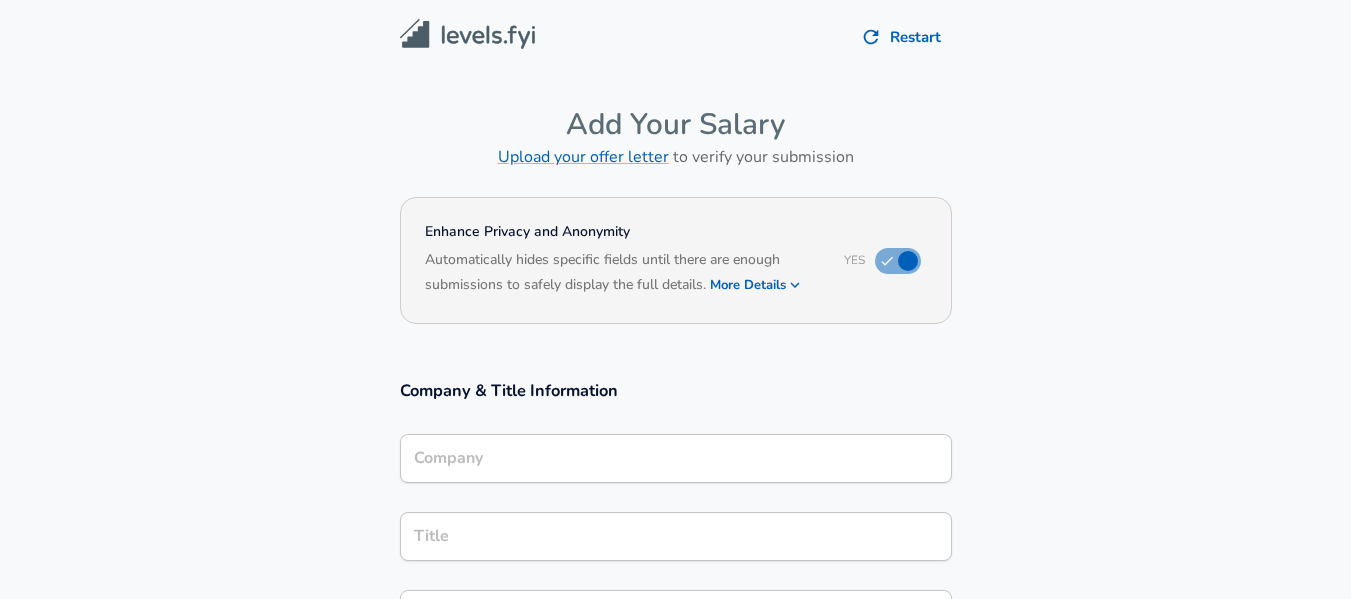 click on "Based on your submission and the data points that we have already collected, we will automatically hide and anonymize specific fields if there aren't enough data points to remain sufficiently anonymous." at bounding box center (676, 299) 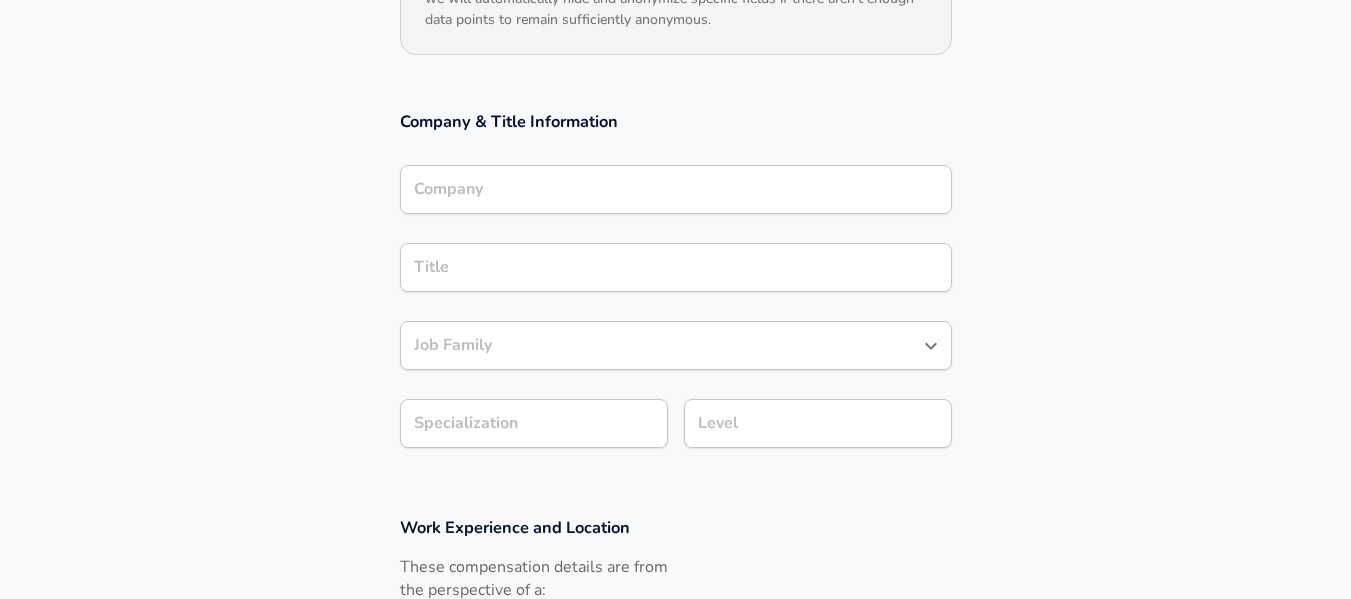 scroll, scrollTop: 346, scrollLeft: 0, axis: vertical 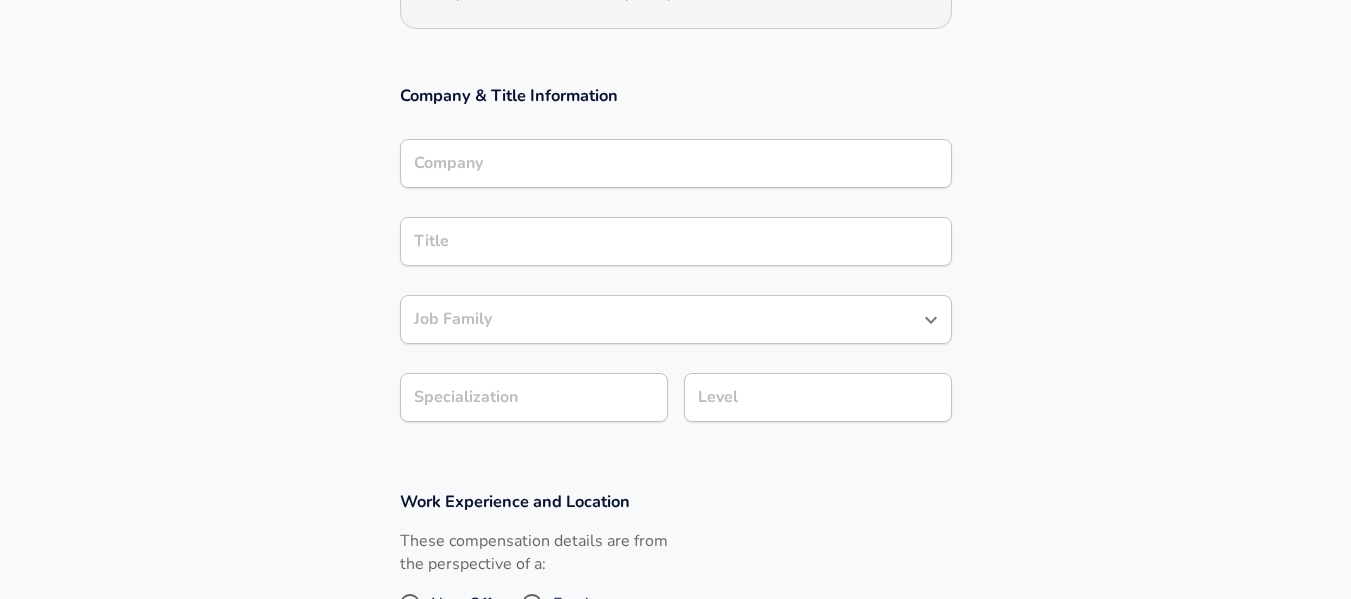 click on "Company" at bounding box center (676, 163) 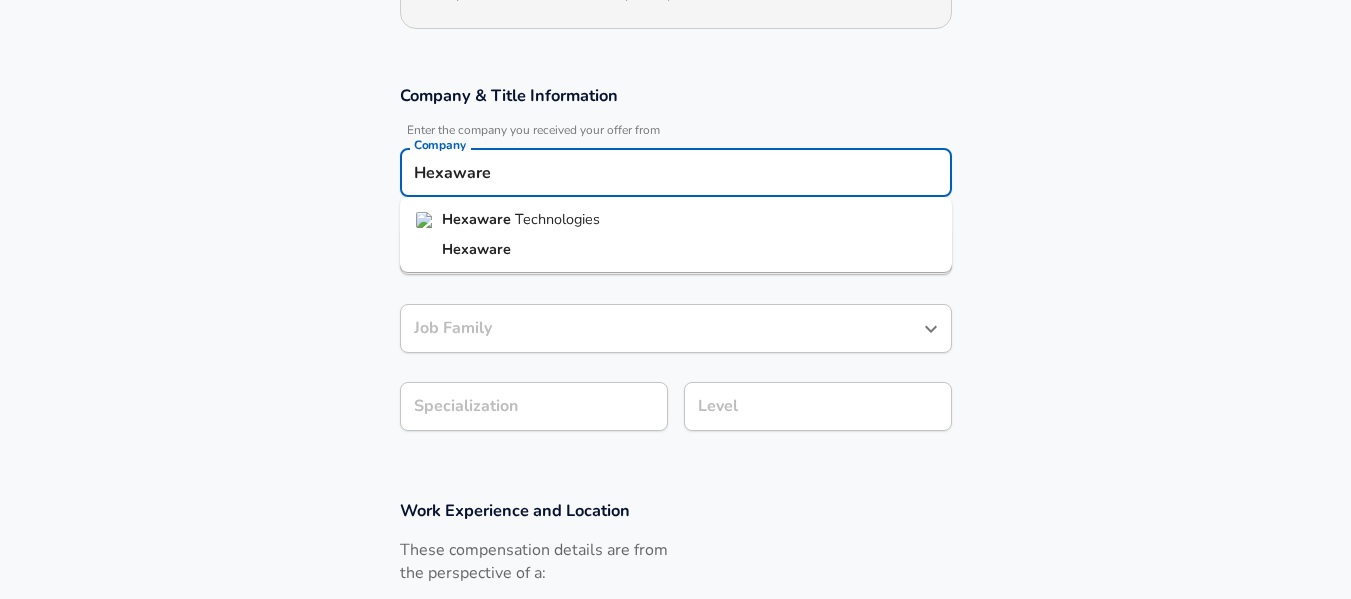 click on "Hexaware" at bounding box center [478, 219] 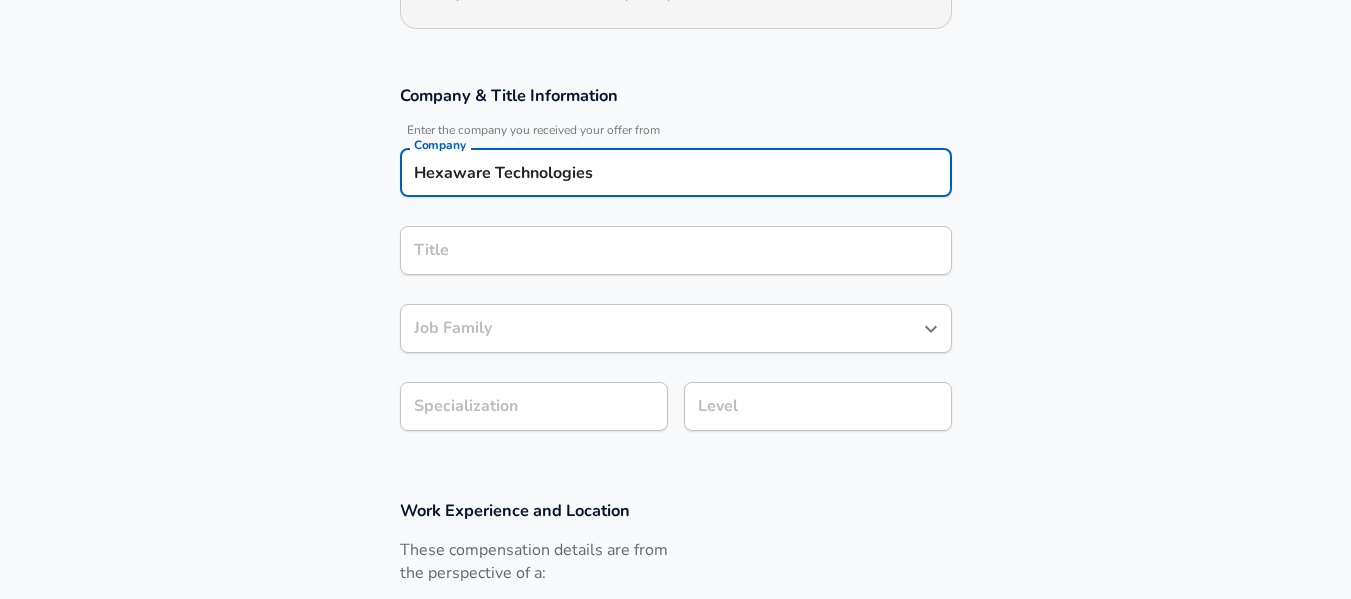 type on "Hexaware Technologies" 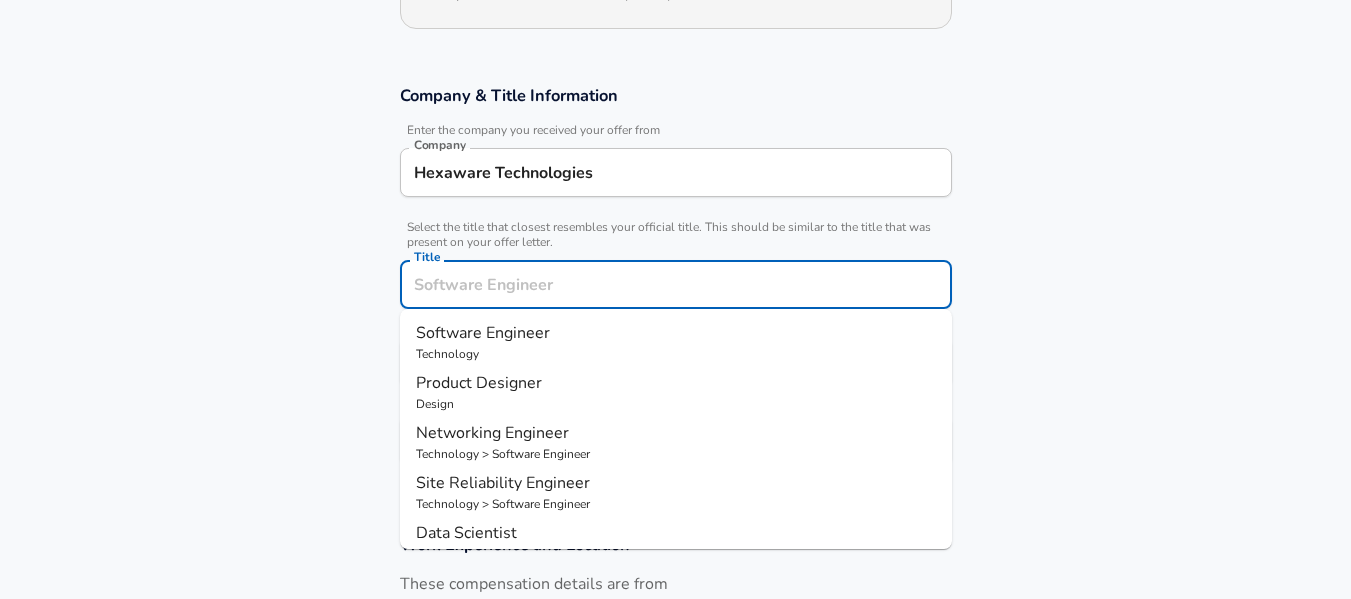 scroll, scrollTop: 406, scrollLeft: 0, axis: vertical 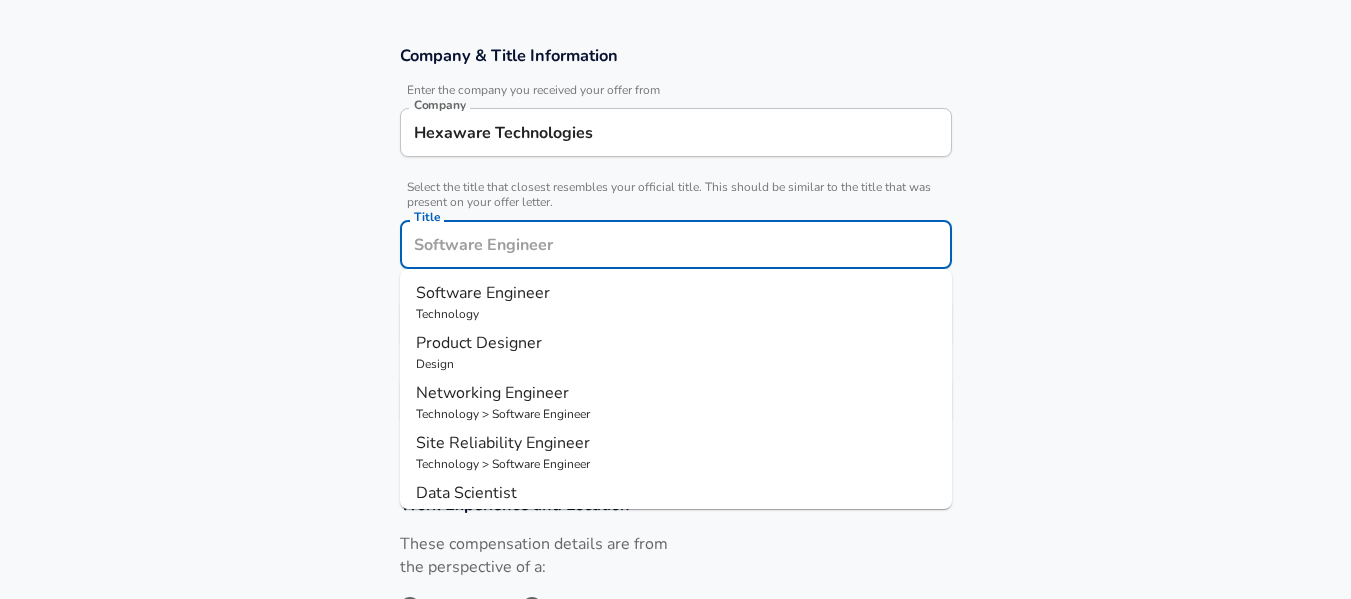 click on "Title" at bounding box center (676, 244) 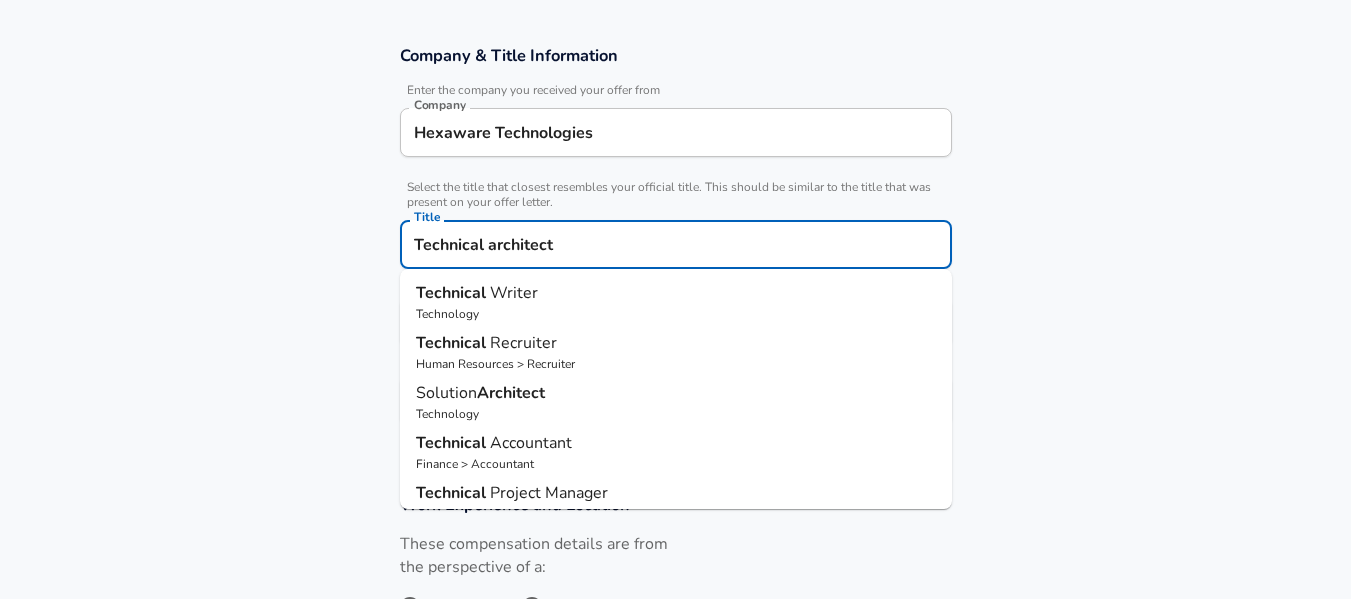type on "Technical architect" 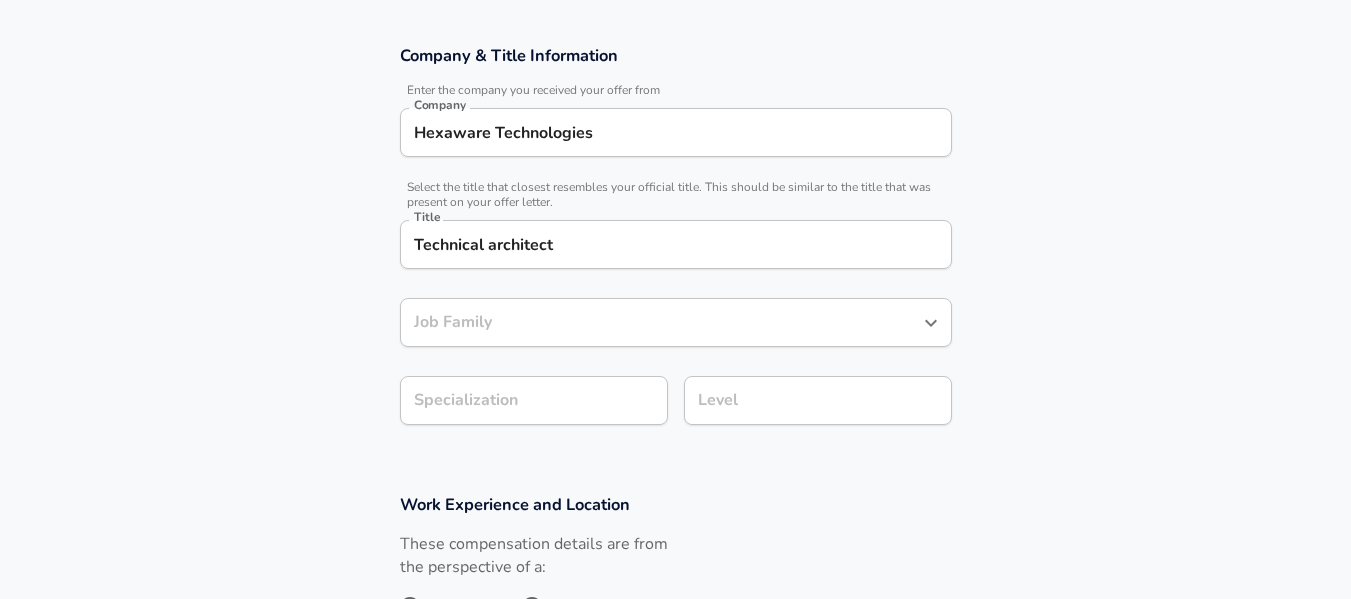 click on "Company & Title Information   Enter the company you received your offer from Company Hexaware Technologies Company   Select the title that closest resembles your official title. This should be similar to the title that was present on your offer letter. Title Technical architect Title Job Family Job Family Specialization Specialization Level Level" at bounding box center [675, 245] 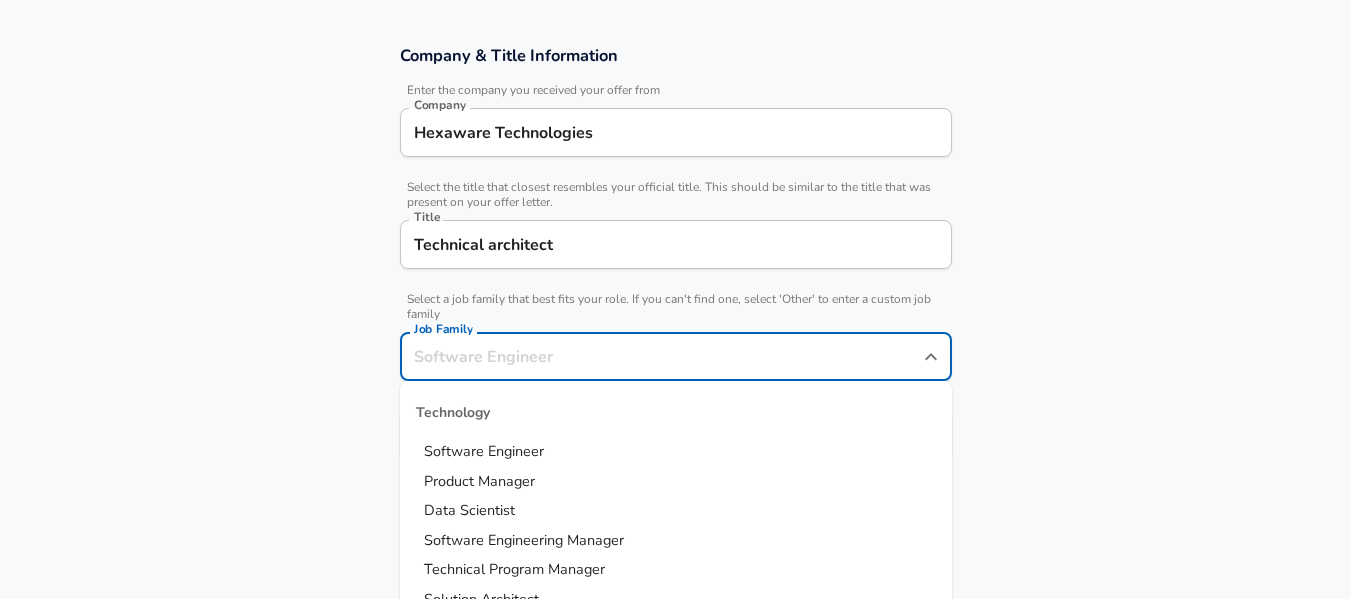 scroll, scrollTop: 446, scrollLeft: 0, axis: vertical 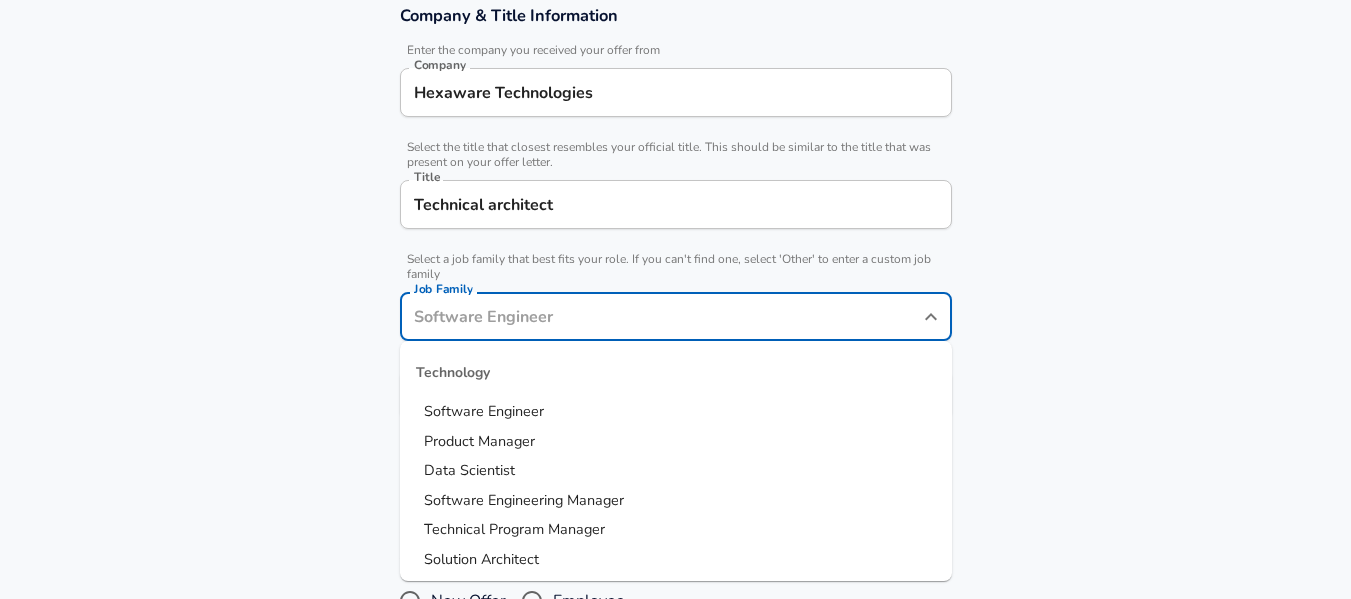click on "Job Family" at bounding box center [661, 316] 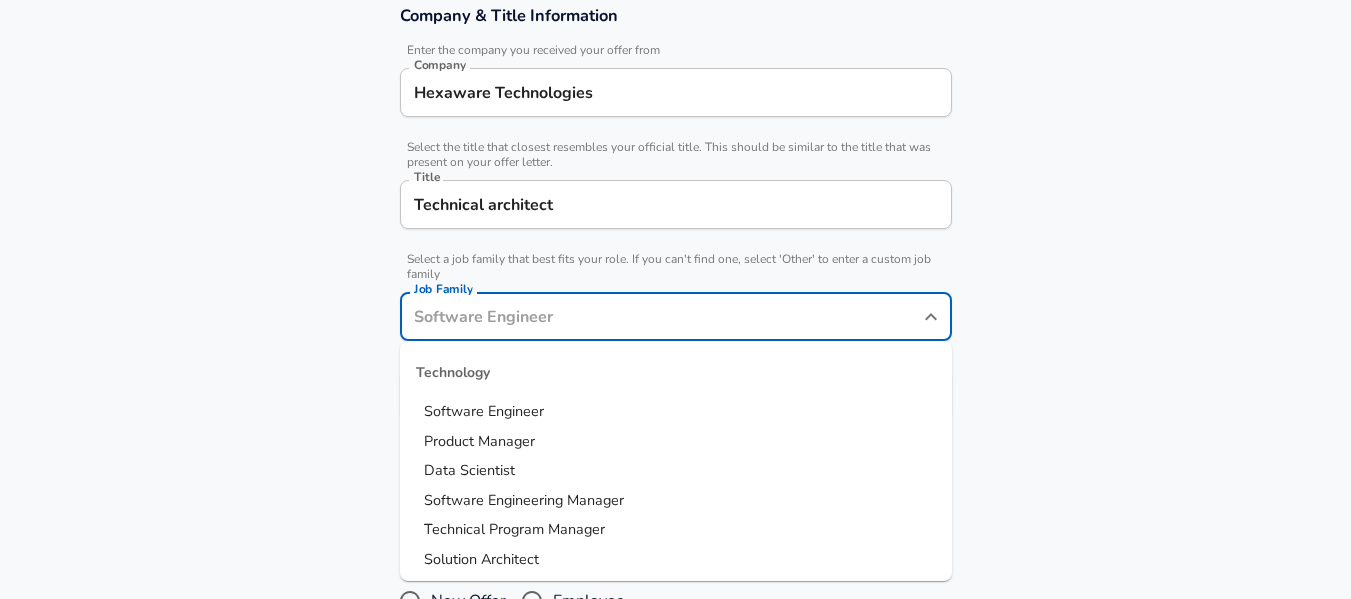 click on "Software Engineer" at bounding box center (484, 411) 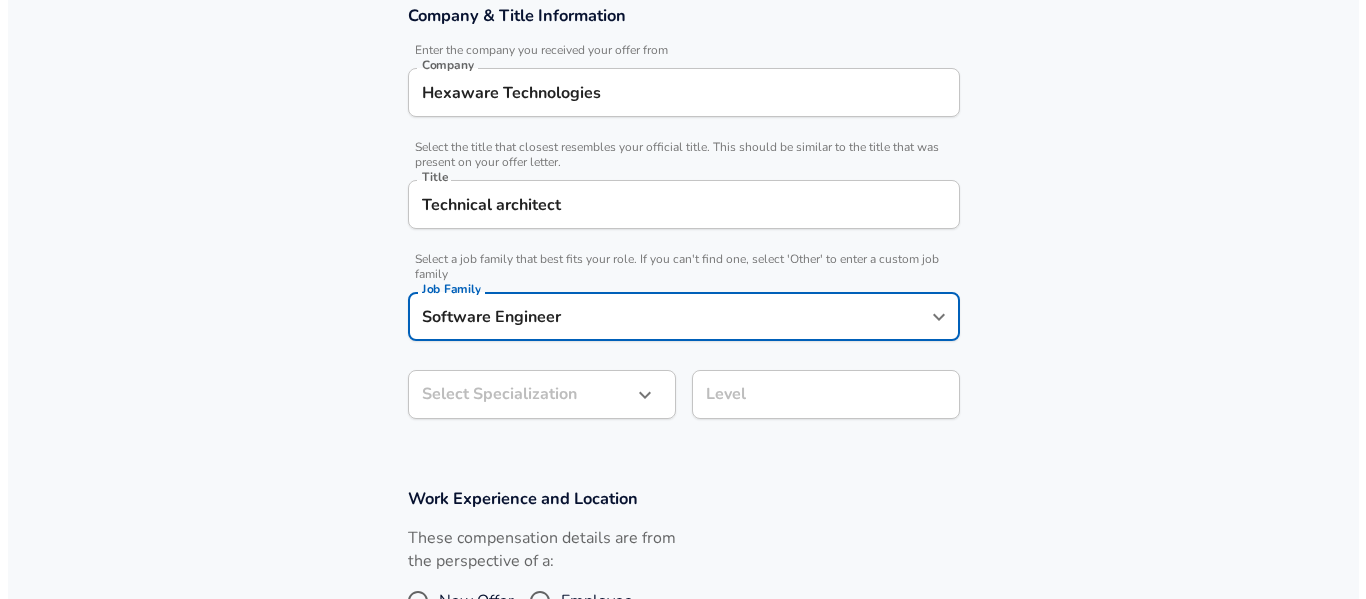 scroll, scrollTop: 506, scrollLeft: 0, axis: vertical 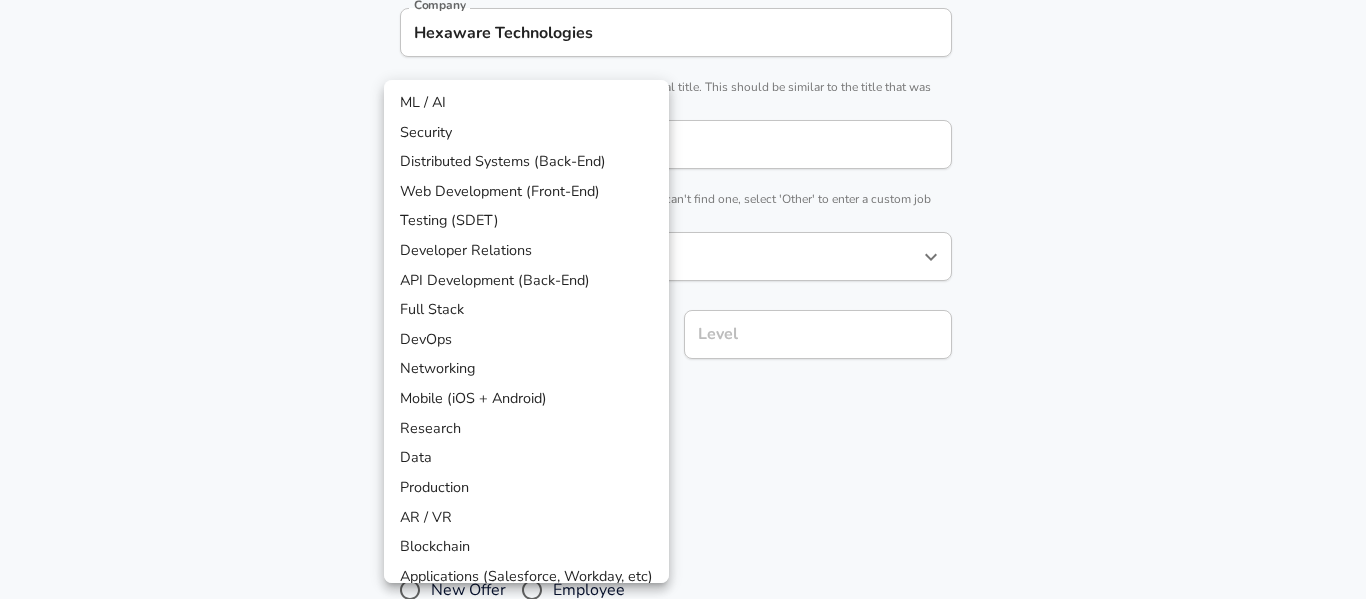 click on "Restart Add Your Salary Upload your offer letter   to verify your submission Enhance Privacy and Anonymity Yes Automatically hides specific fields until there are enough submissions to safely display the full details.   More Details Based on your submission and the data points that we have already collected, we will automatically hide and anonymize specific fields if there aren't enough data points to remain sufficiently anonymous. Company & Title Information   Enter the company you received your offer from Company Hexaware Technologies Company   Select the title that closest resembles your official title. This should be similar to the title that was present on your offer letter. Title Technical architect Title   Select a job family that best fits your role. If you can't find one, select 'Other' to enter a custom job family Job Family Software Engineer Job Family   Select a Specialization that best fits your role. If you can't find one, select 'Other' to enter a custom specialization Select Specialization ​" at bounding box center (683, -207) 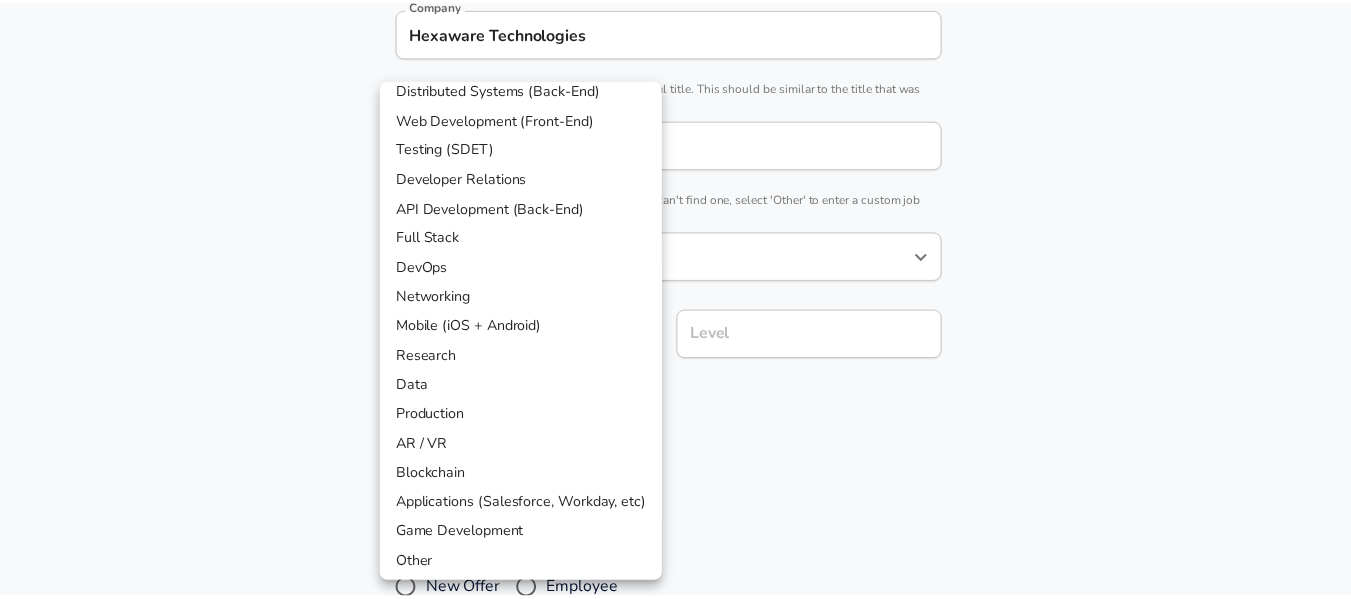 scroll, scrollTop: 76, scrollLeft: 0, axis: vertical 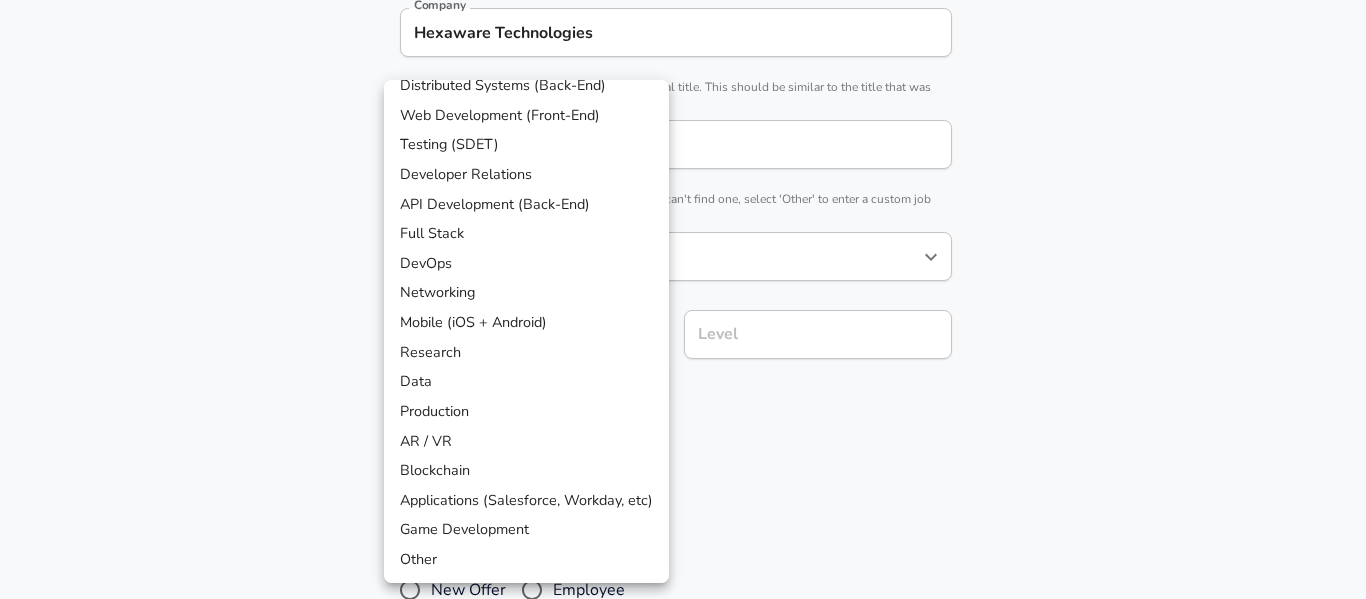 click on "Data" at bounding box center [526, 382] 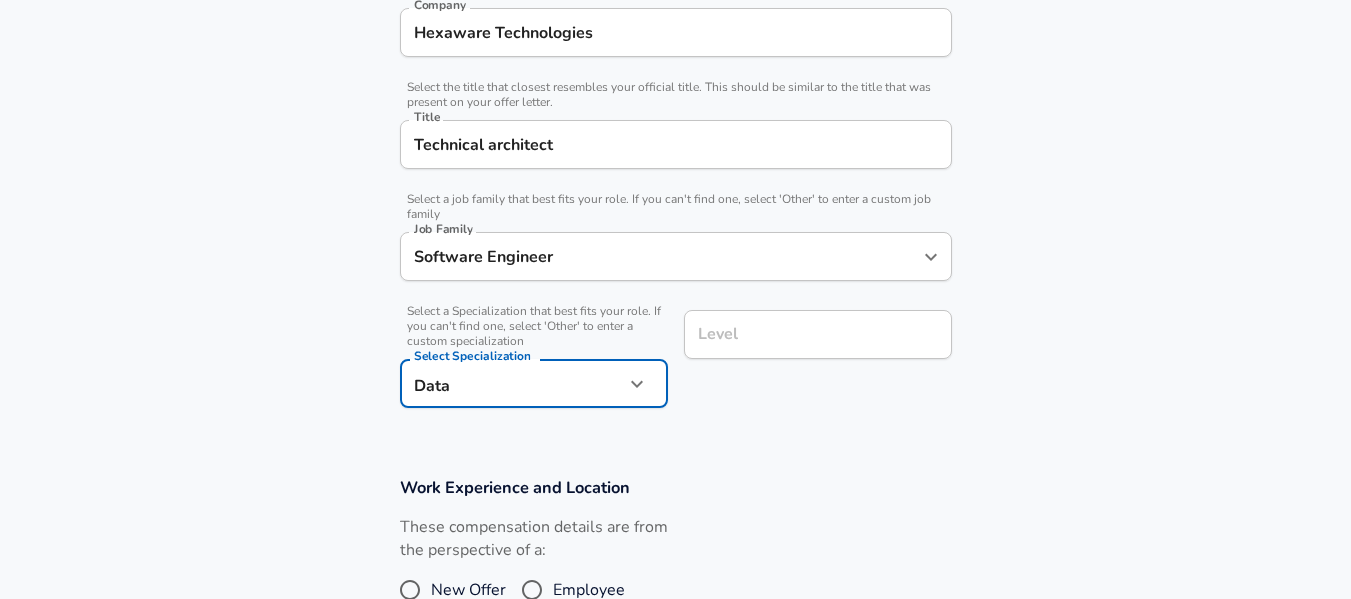 scroll, scrollTop: 546, scrollLeft: 0, axis: vertical 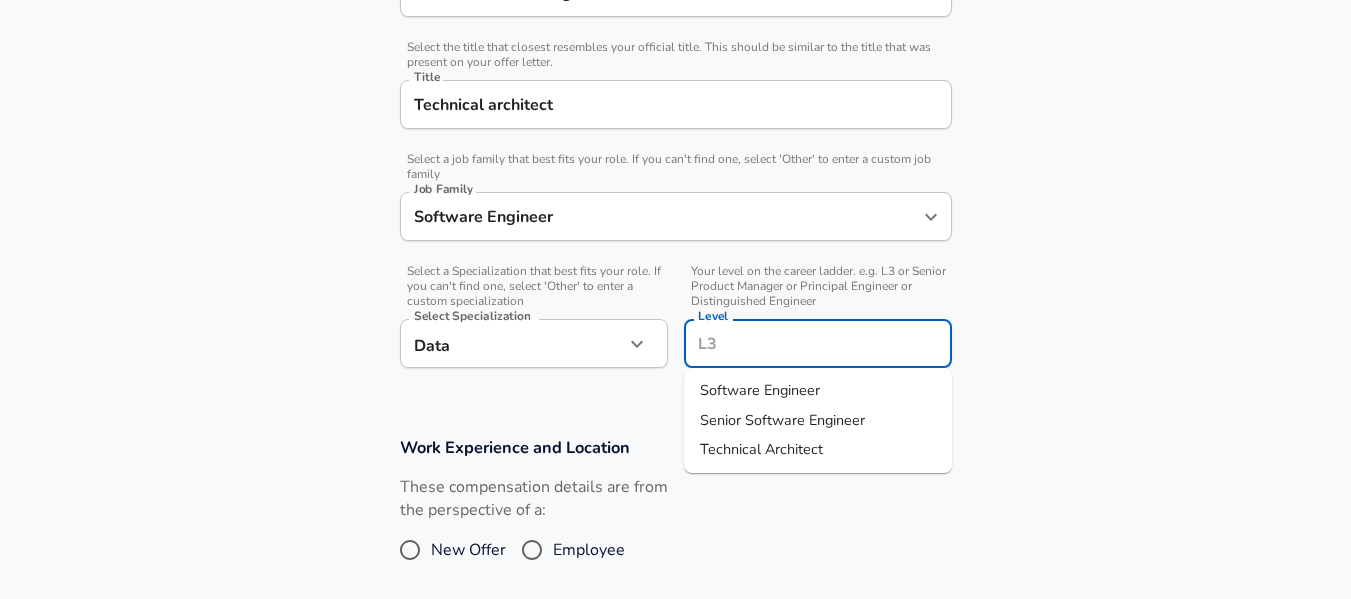 click on "Level" at bounding box center (818, 343) 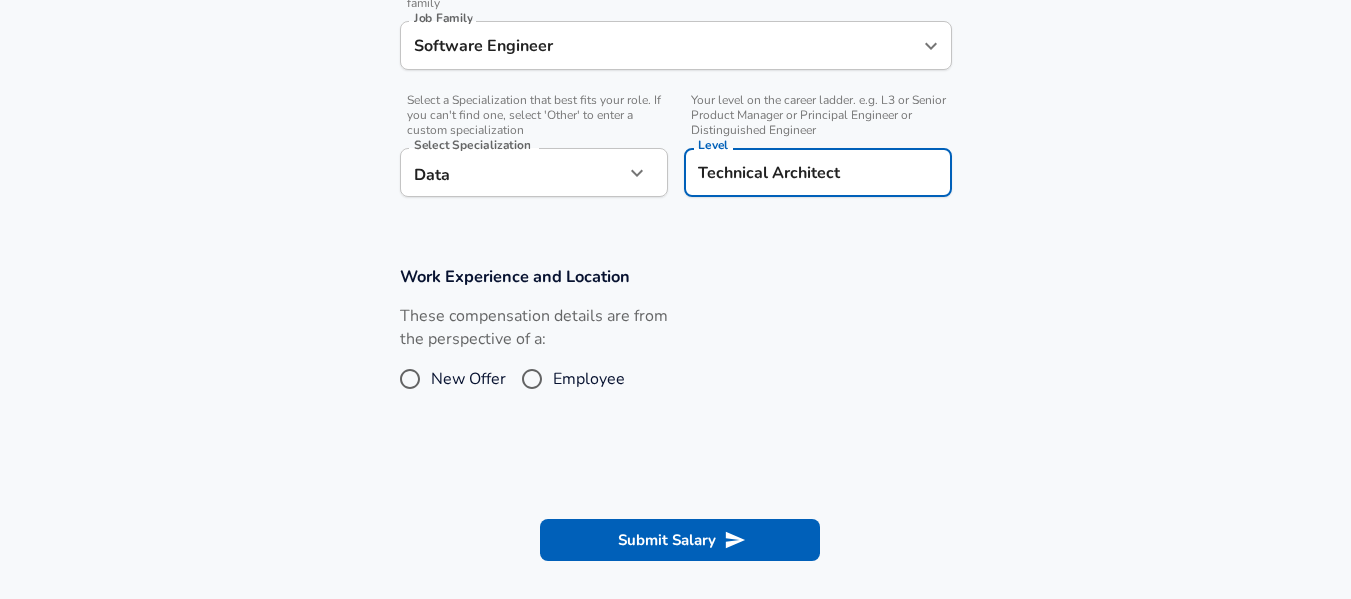 scroll, scrollTop: 729, scrollLeft: 0, axis: vertical 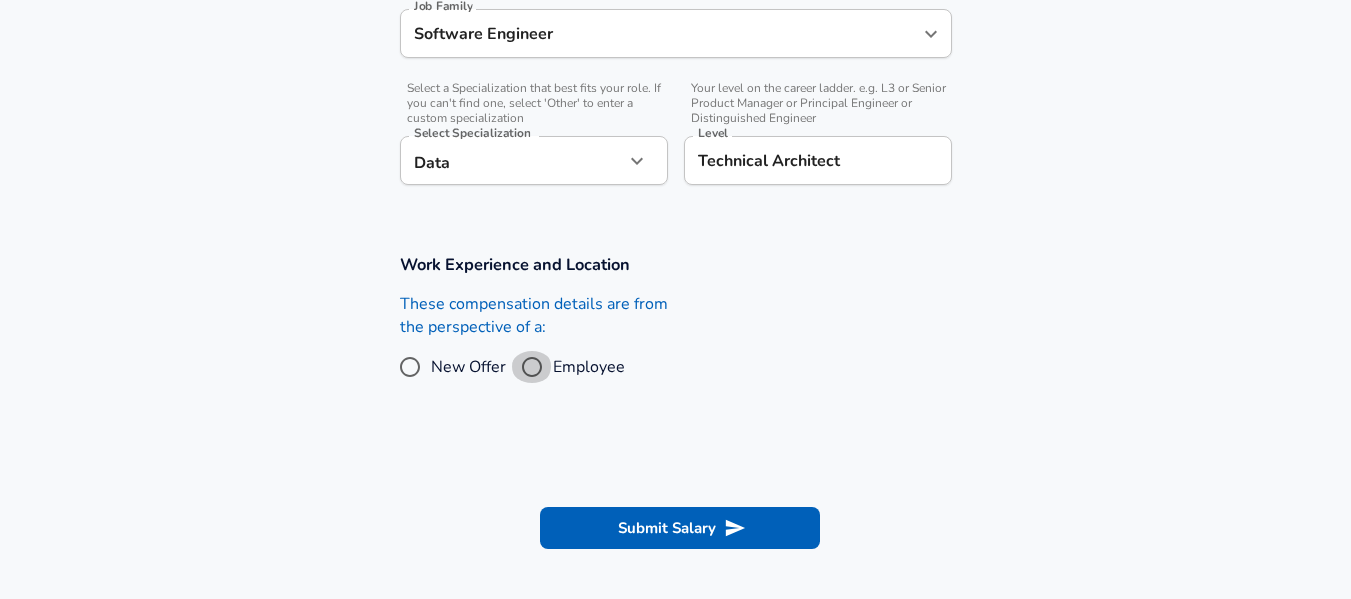 click on "Employee" at bounding box center (532, 367) 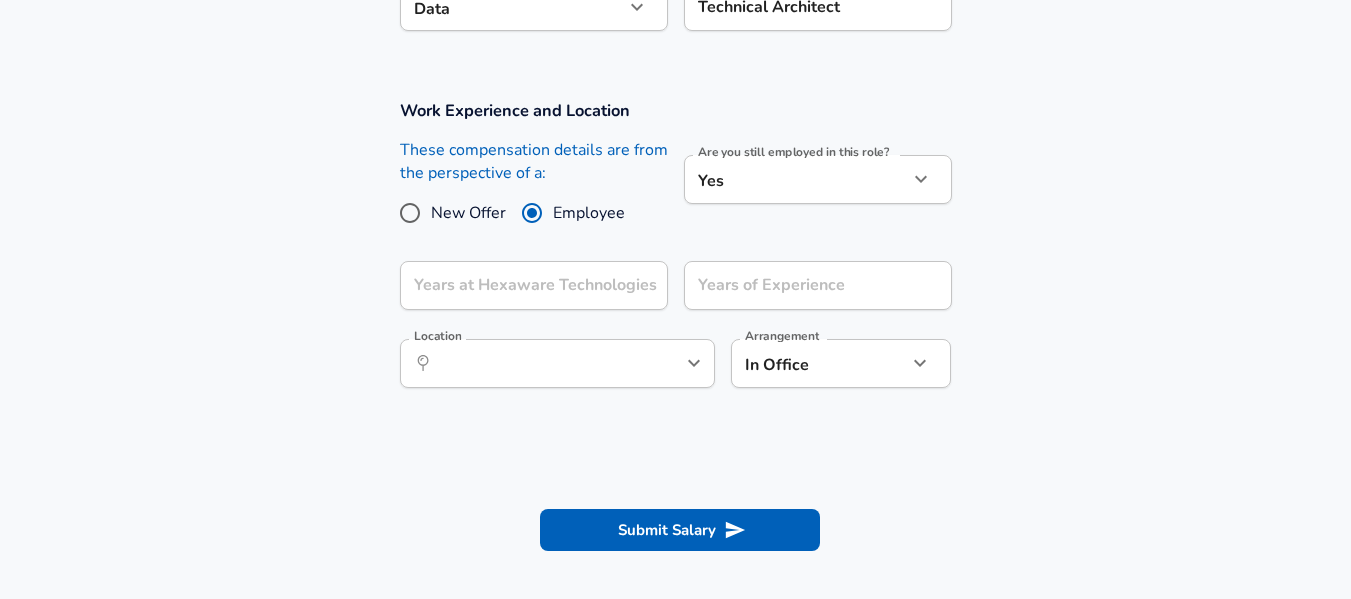 scroll, scrollTop: 886, scrollLeft: 0, axis: vertical 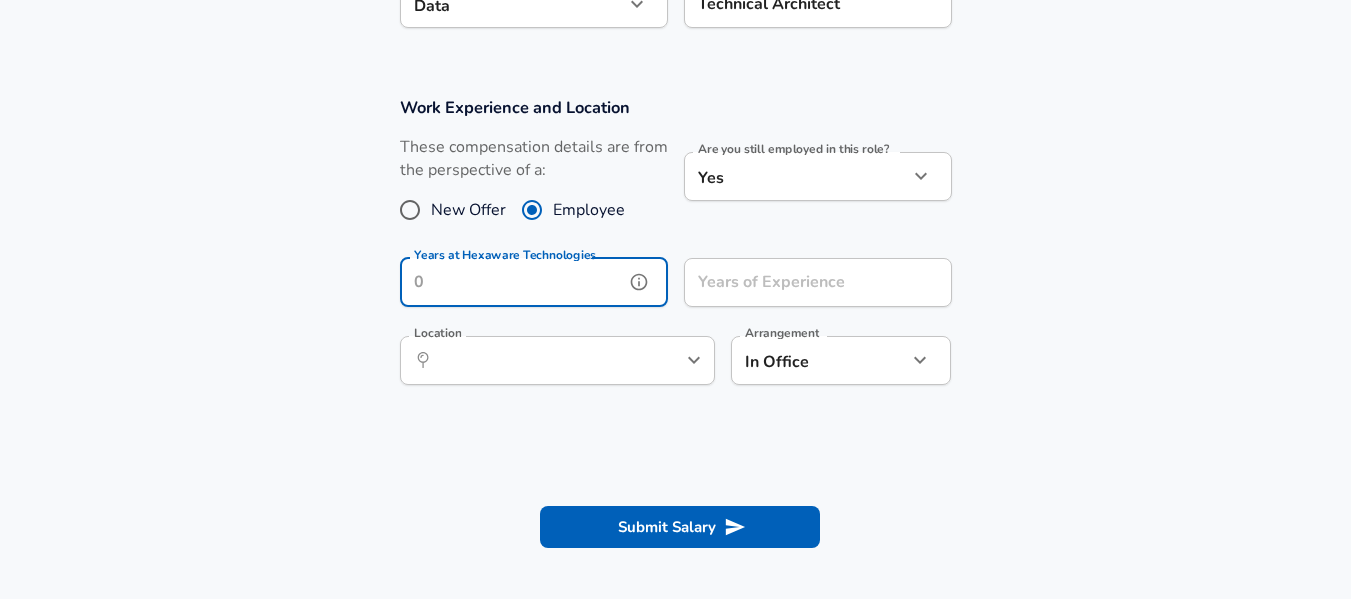 click on "Years at Hexaware Technologies" at bounding box center (512, 282) 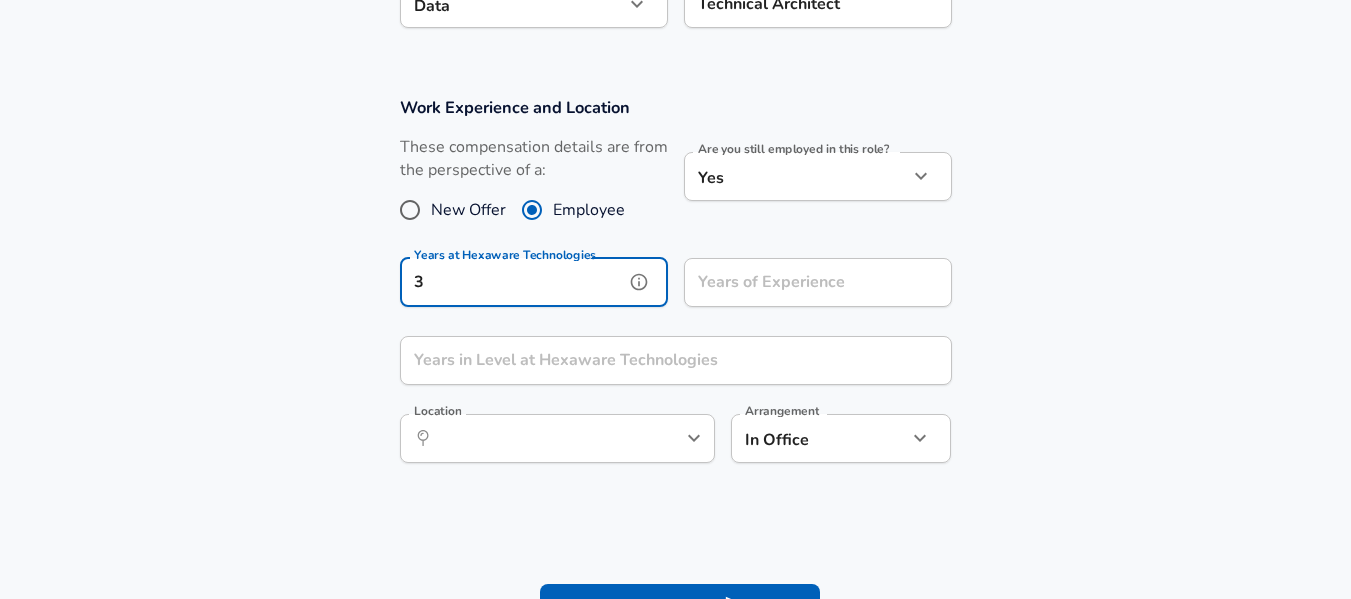 type on "3" 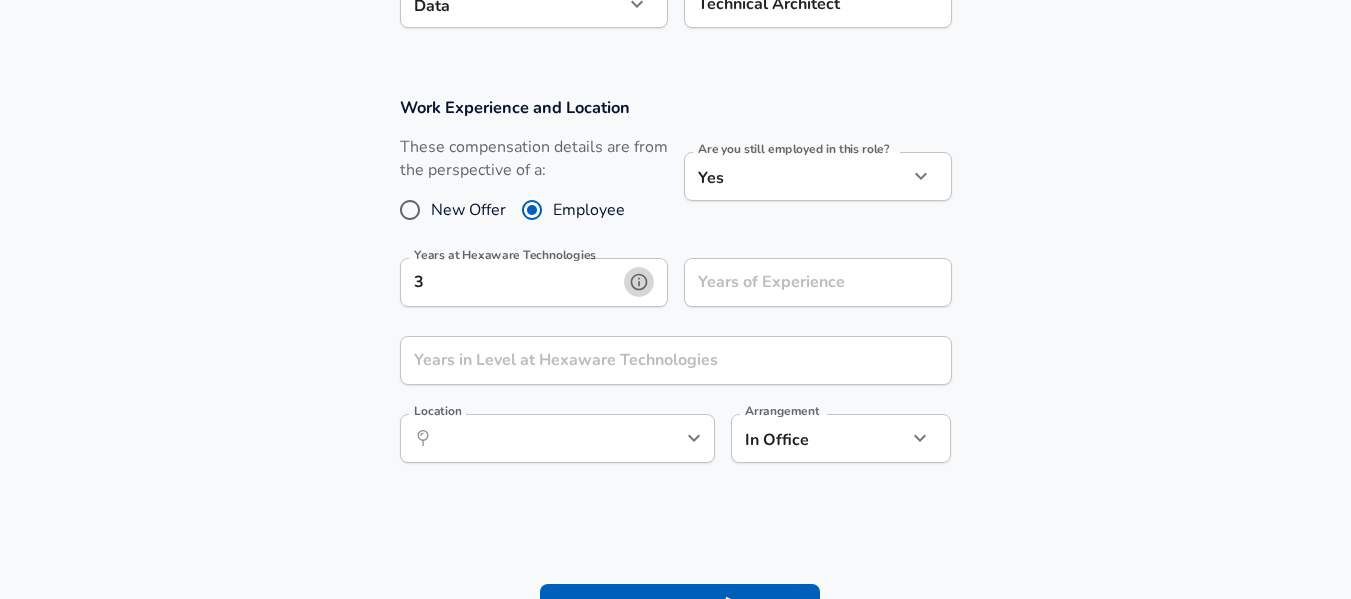 click 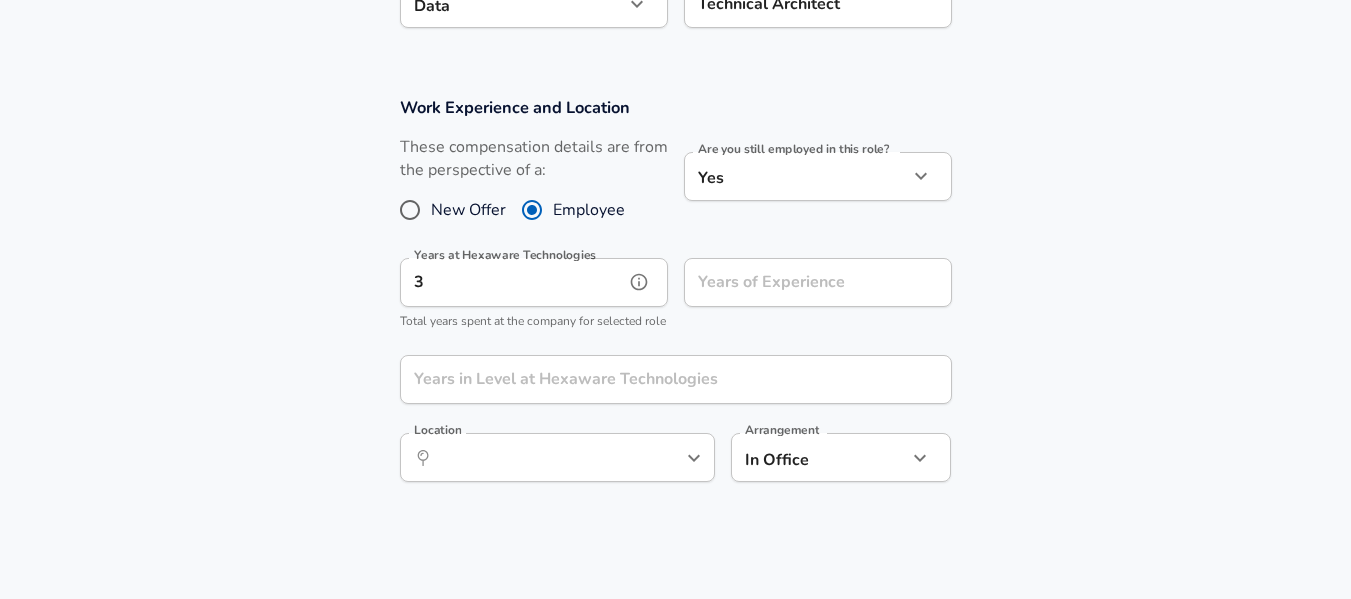 click 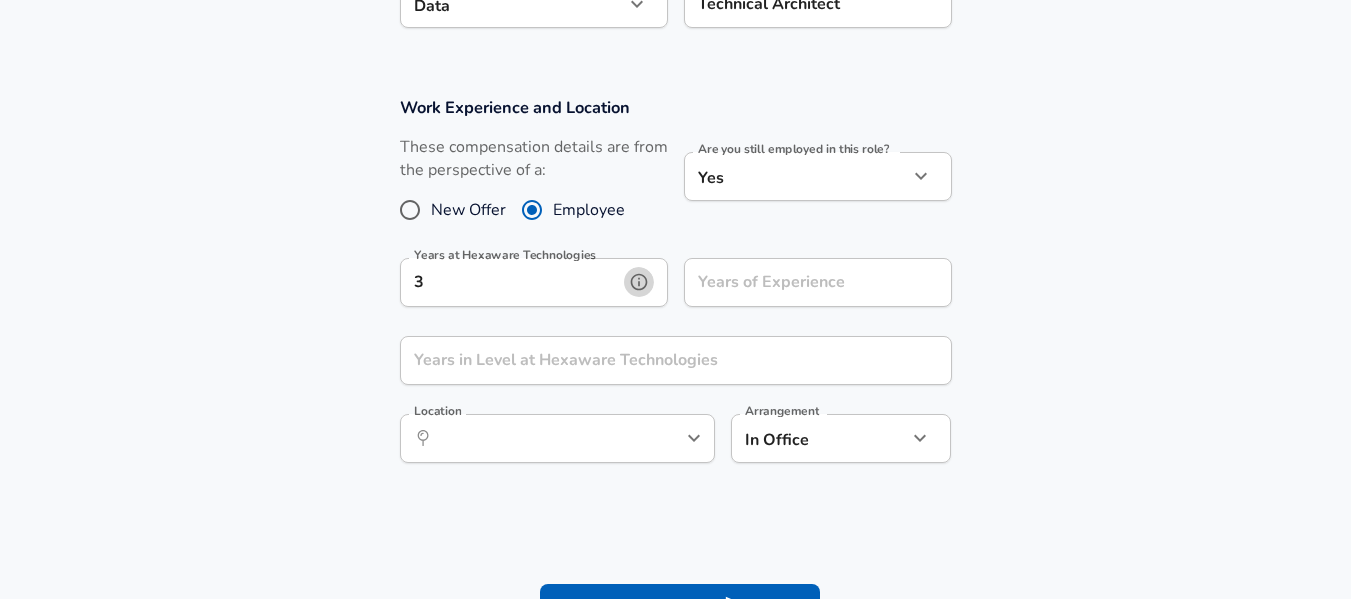 click 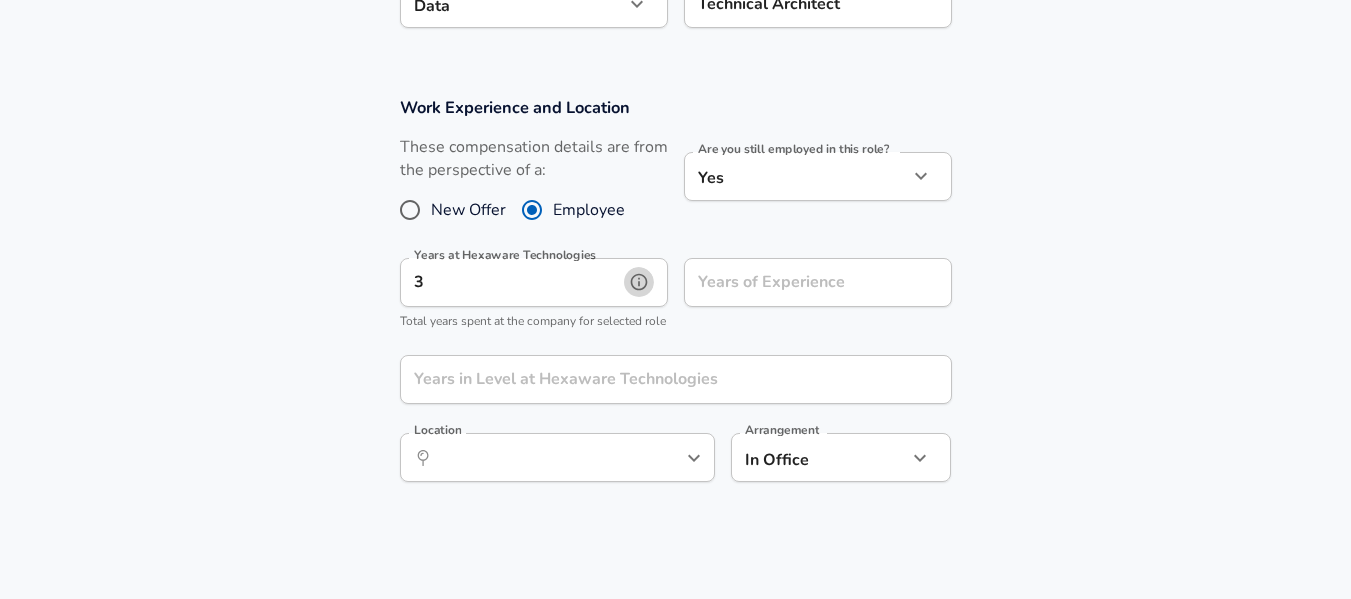 click 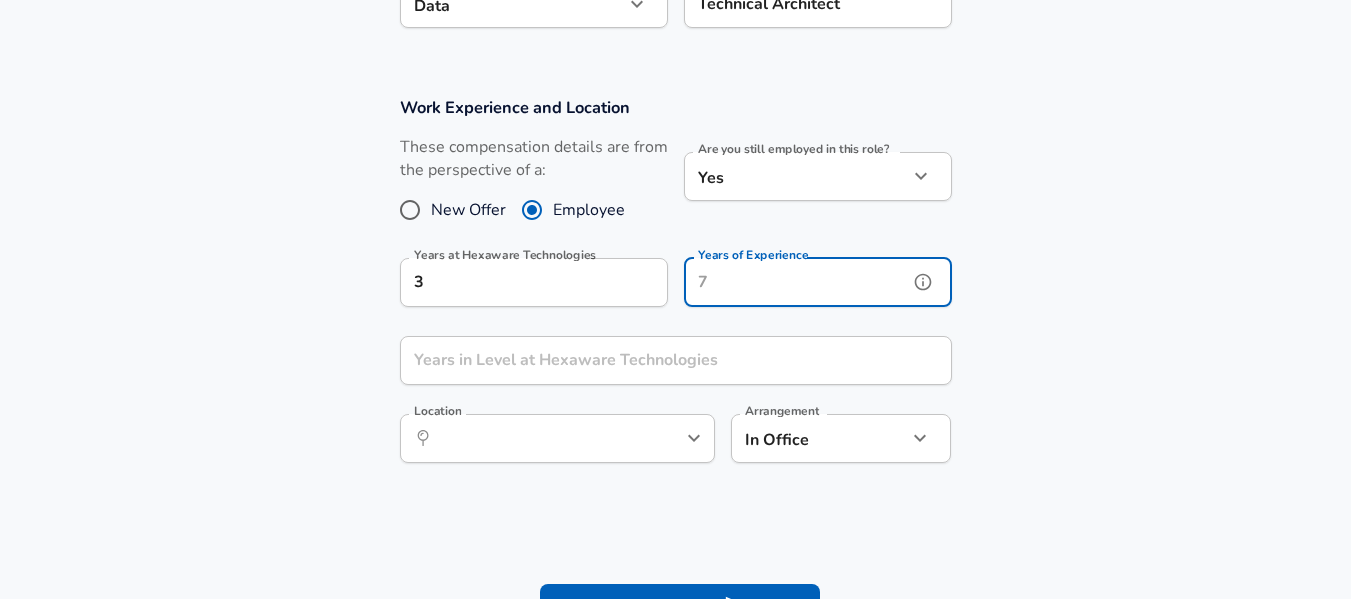 click on "Years of Experience" at bounding box center [796, 282] 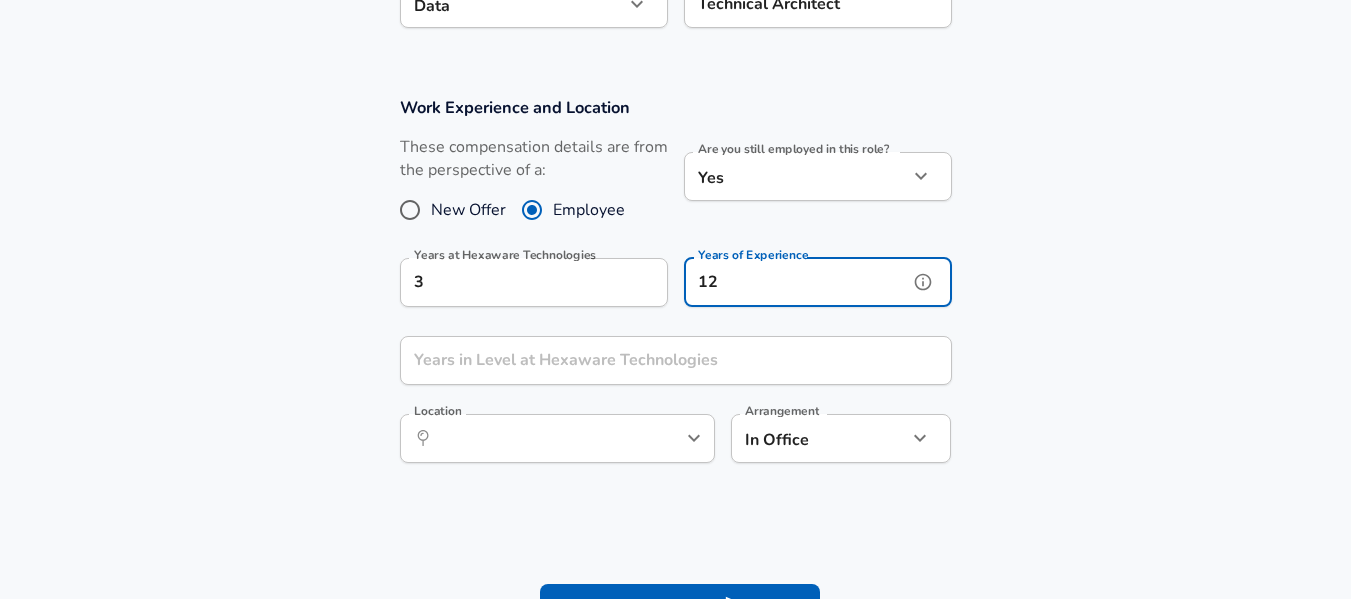 type on "12" 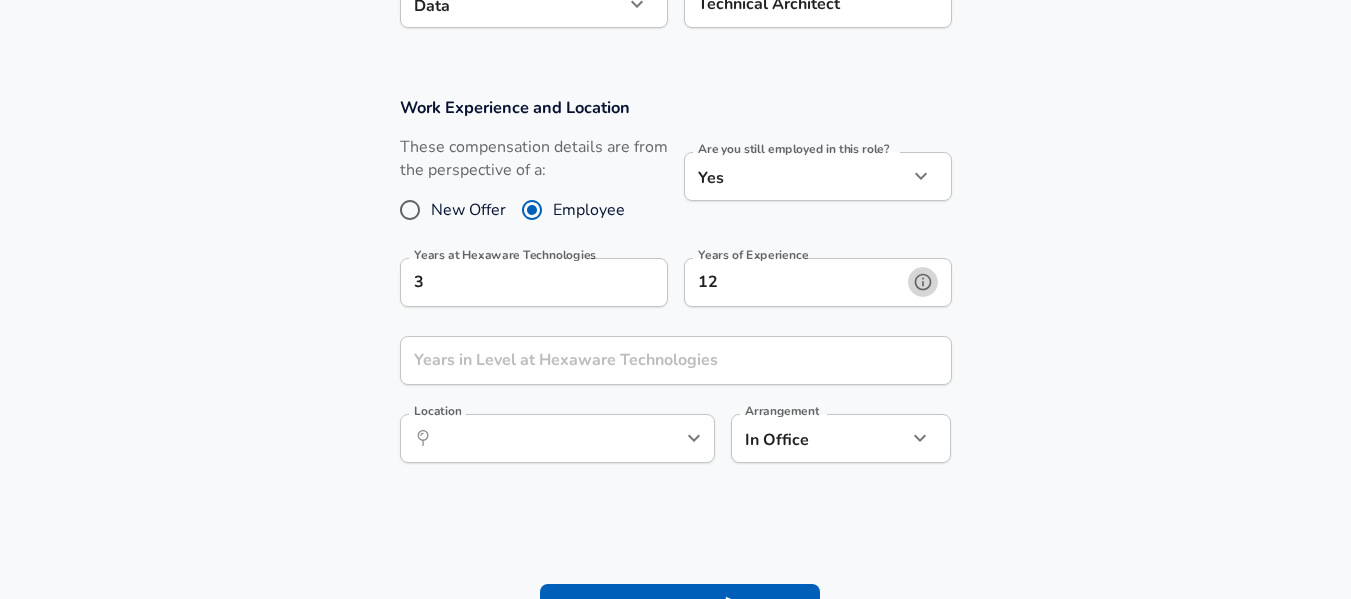 click 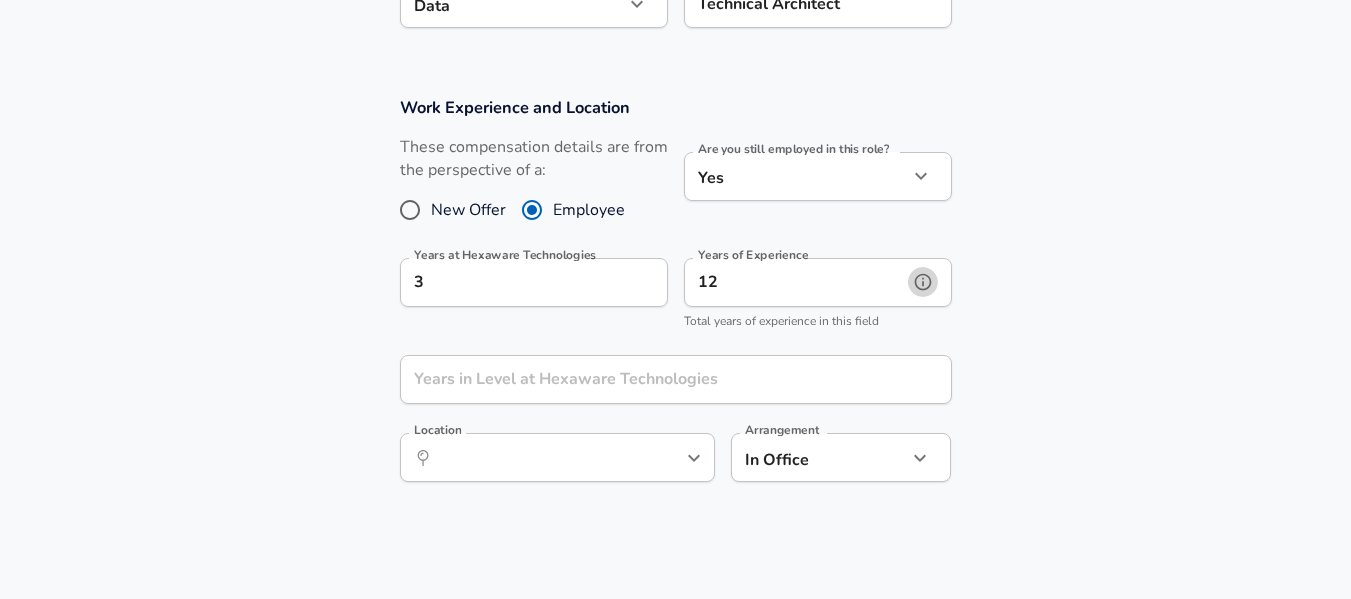 click 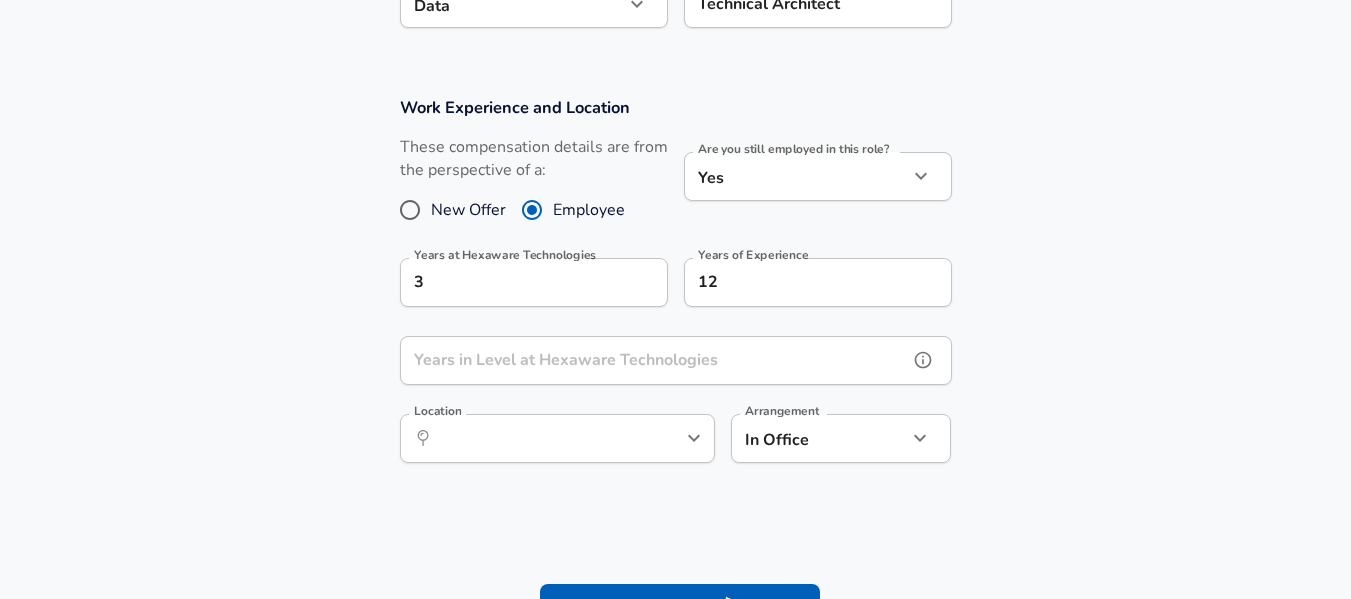 click on "Years in Level at Hexaware Technologies" at bounding box center (654, 360) 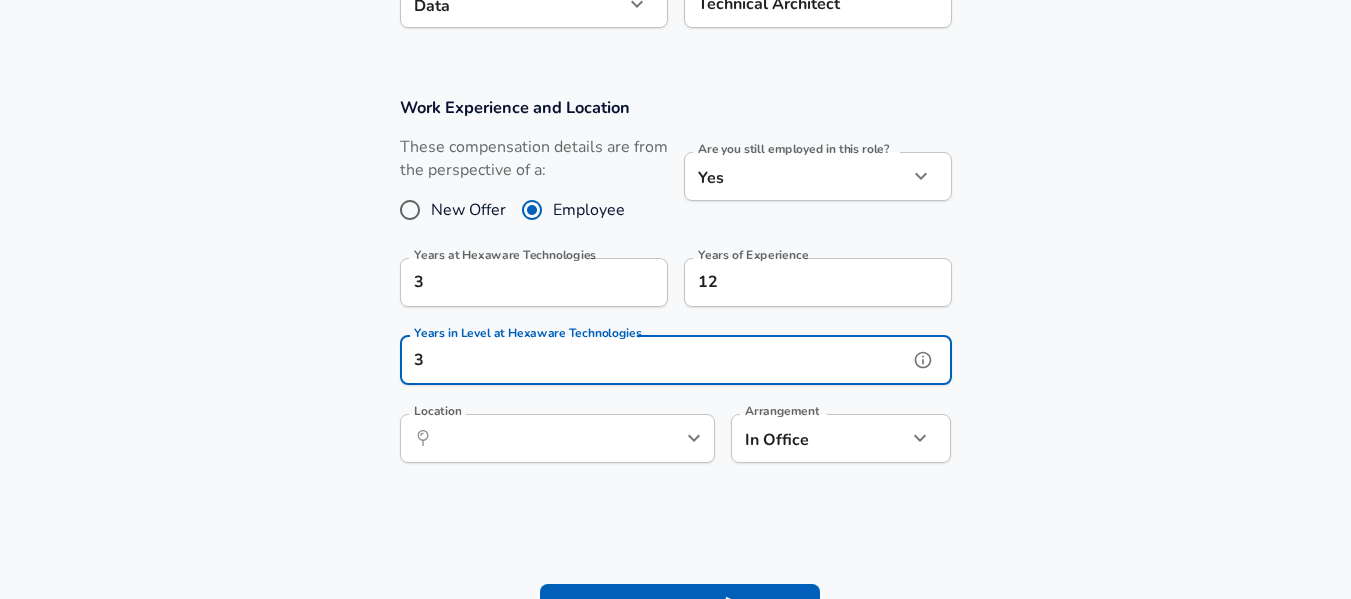 type on "3" 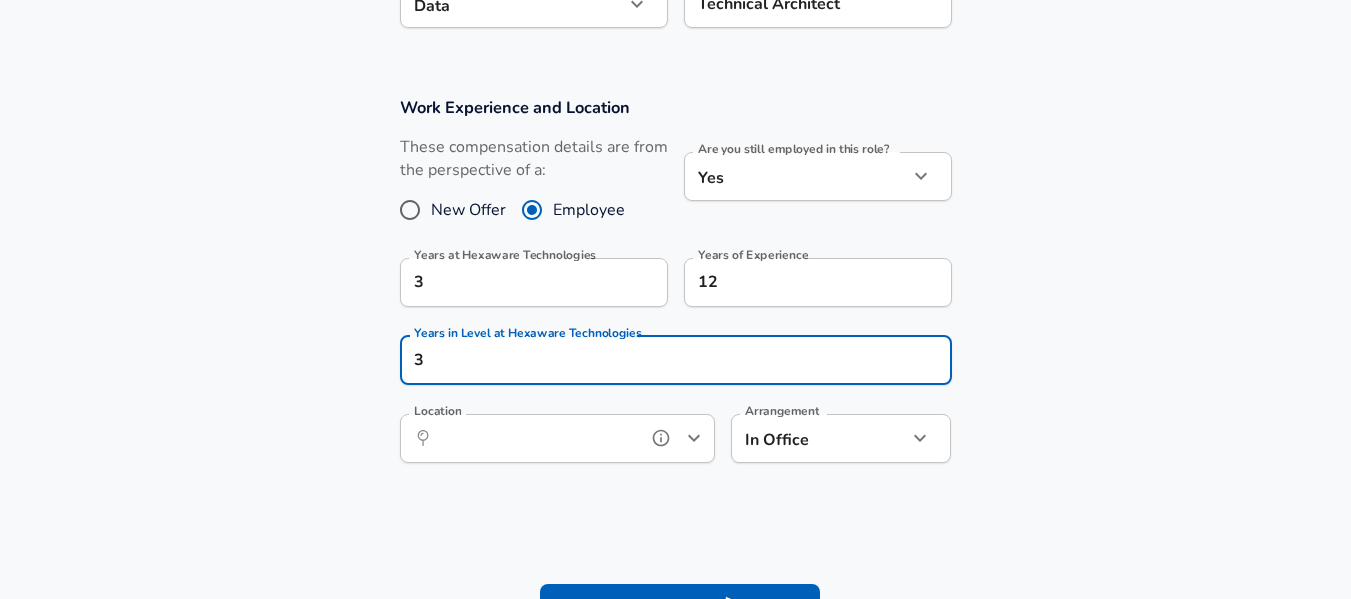 click on "Location" at bounding box center (535, 438) 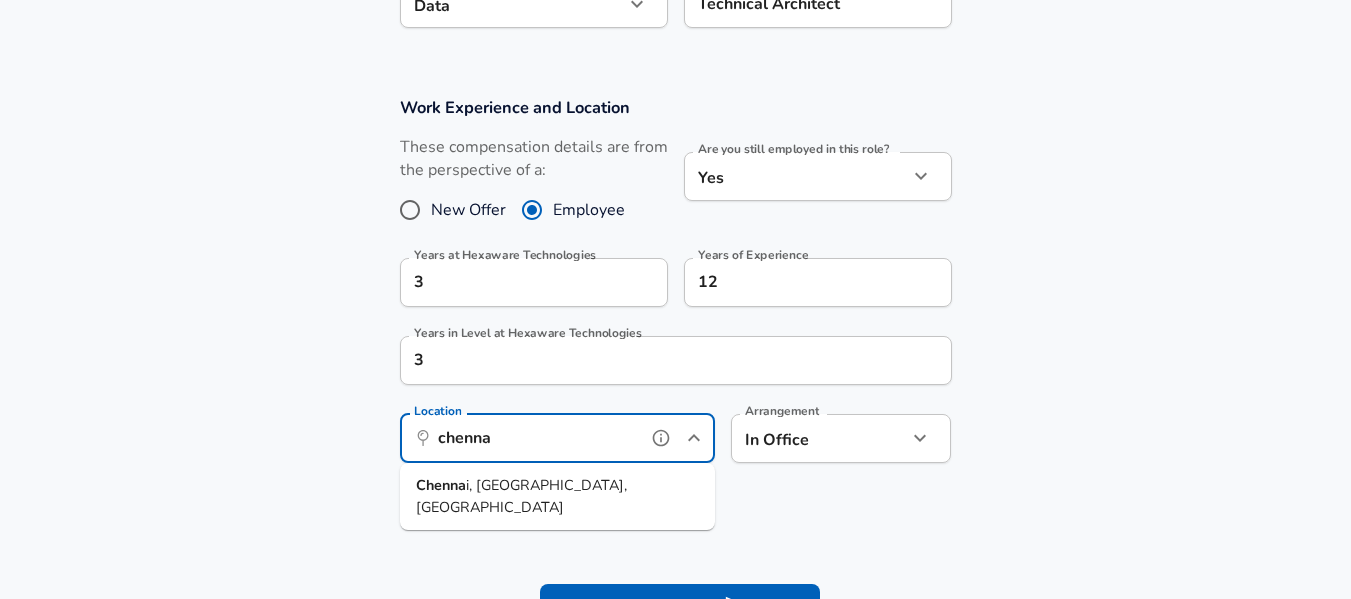 click on "i, [GEOGRAPHIC_DATA], [GEOGRAPHIC_DATA]" at bounding box center (521, 496) 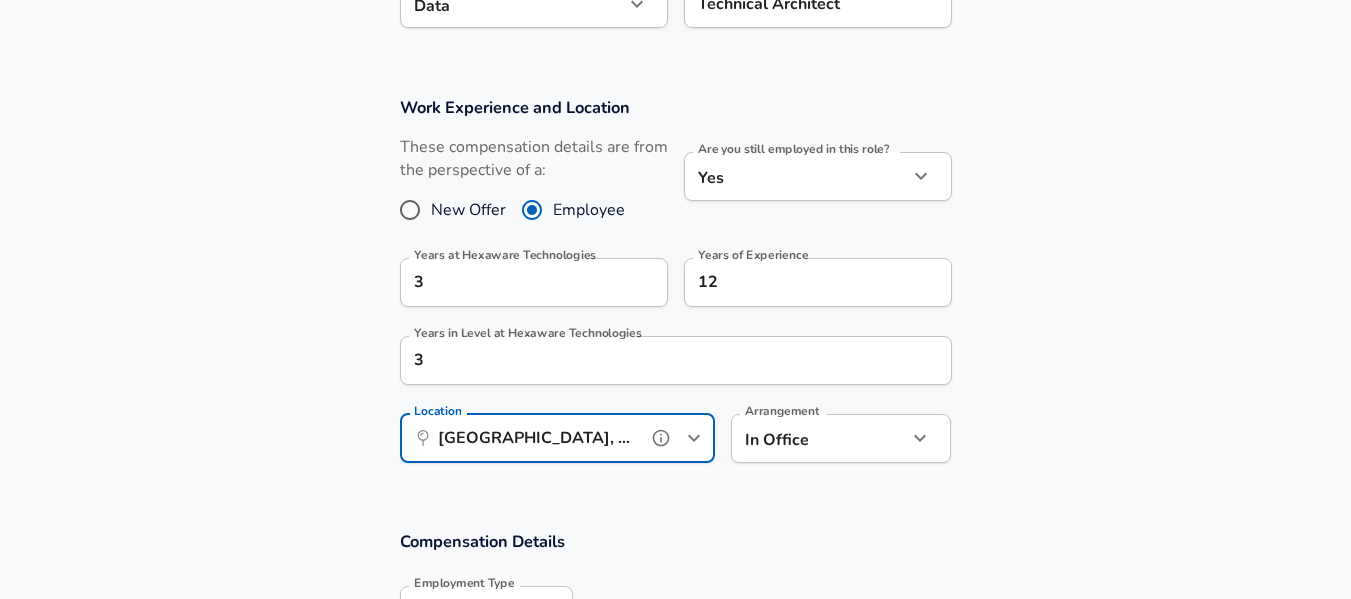 type on "[GEOGRAPHIC_DATA], [GEOGRAPHIC_DATA], [GEOGRAPHIC_DATA]" 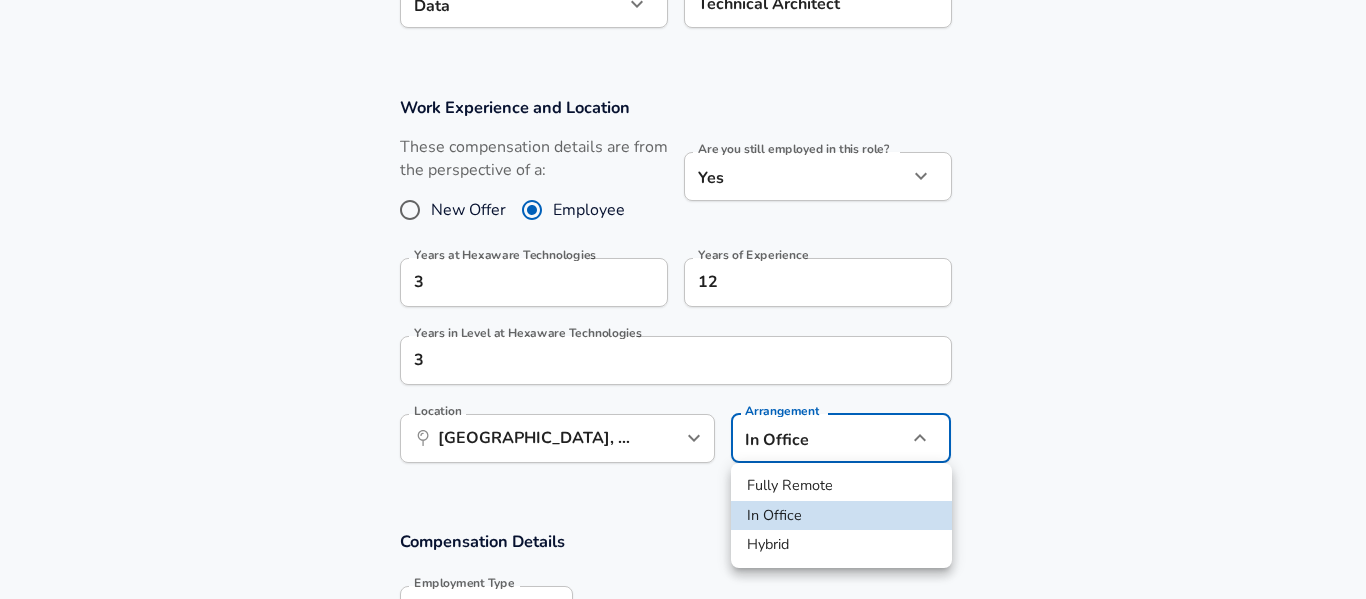 click on "Restart Add Your Salary Upload your offer letter   to verify your submission Enhance Privacy and Anonymity Yes Automatically hides specific fields until there are enough submissions to safely display the full details.   More Details Based on your submission and the data points that we have already collected, we will automatically hide and anonymize specific fields if there aren't enough data points to remain sufficiently anonymous. Company & Title Information   Enter the company you received your offer from Company Hexaware Technologies Company   Select the title that closest resembles your official title. This should be similar to the title that was present on your offer letter. Title Technical architect Title   Select a job family that best fits your role. If you can't find one, select 'Other' to enter a custom job family Job Family Software Engineer Job Family   Select a Specialization that best fits your role. If you can't find one, select 'Other' to enter a custom specialization Select Specialization   3" at bounding box center [683, -587] 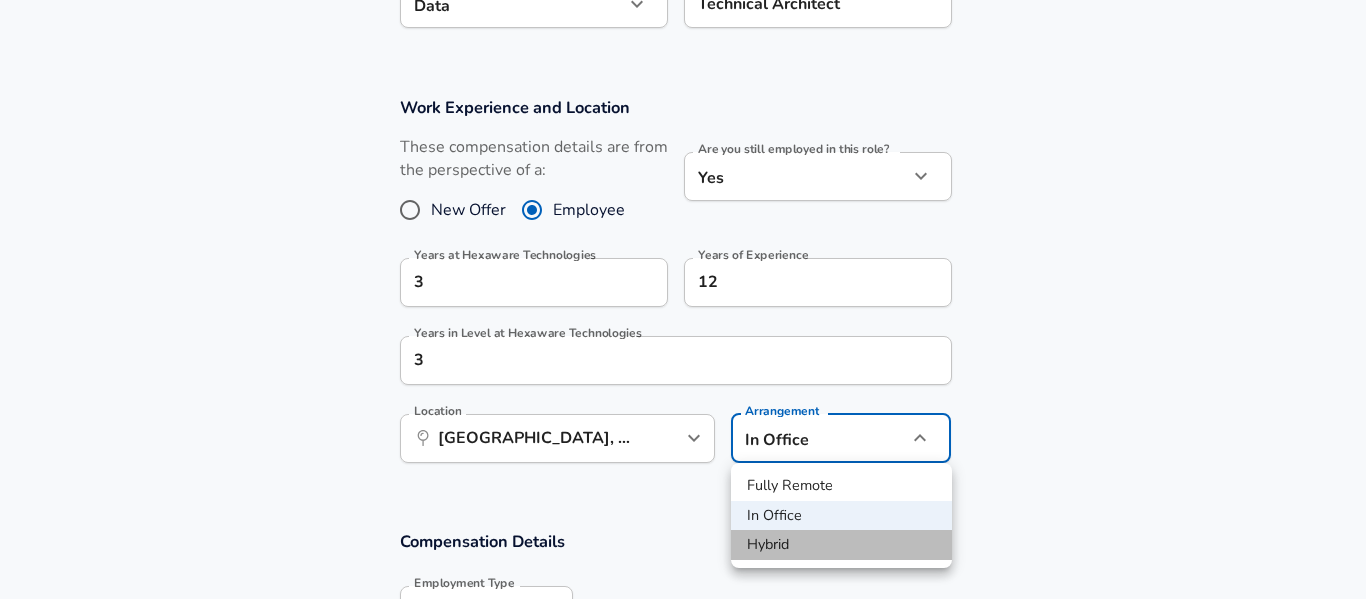 click on "Hybrid" at bounding box center [841, 545] 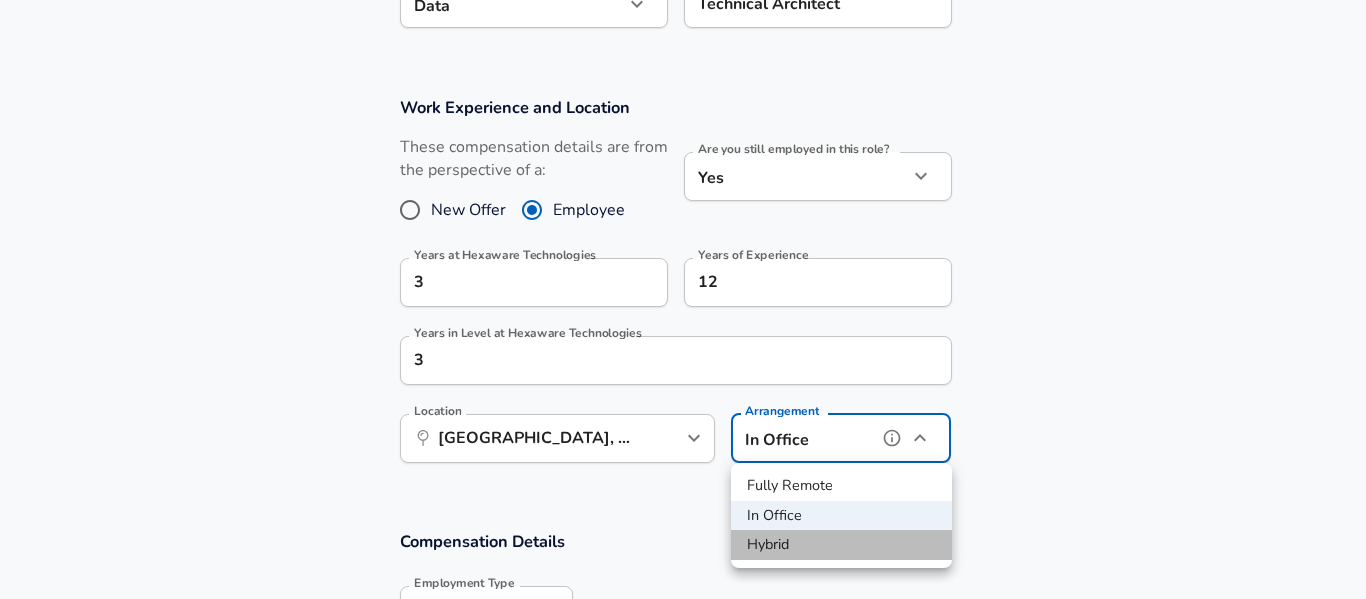 type on "hybrid" 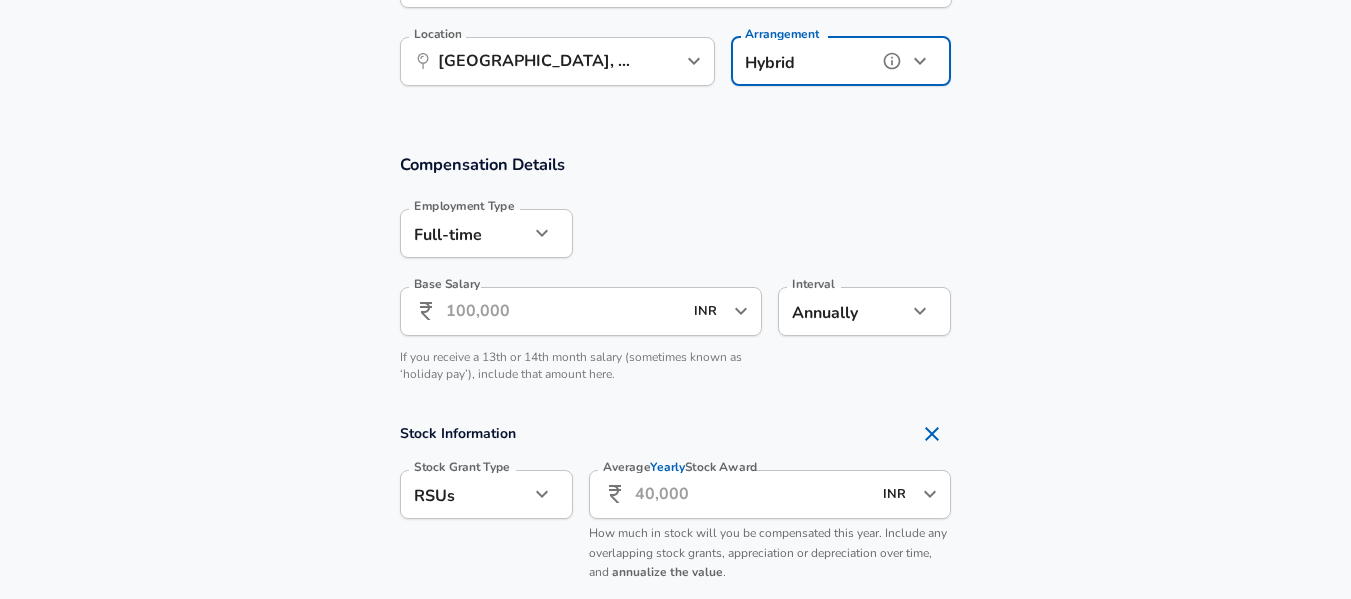 scroll, scrollTop: 1269, scrollLeft: 0, axis: vertical 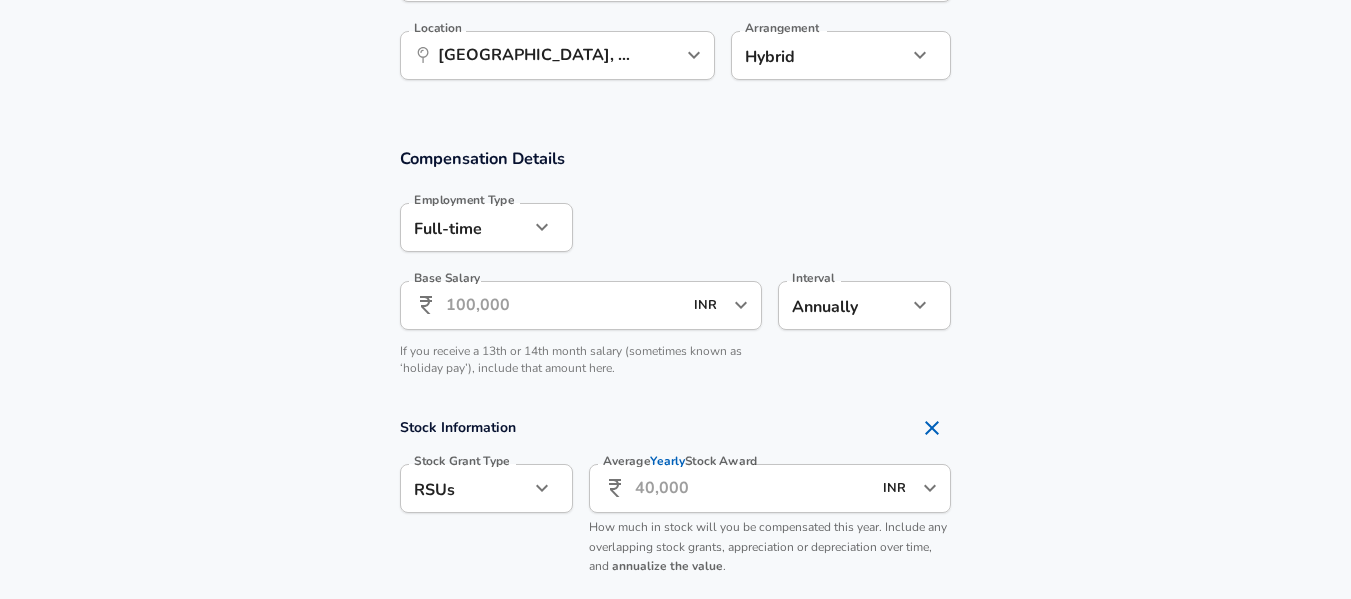 click on "Base Salary" at bounding box center (564, 305) 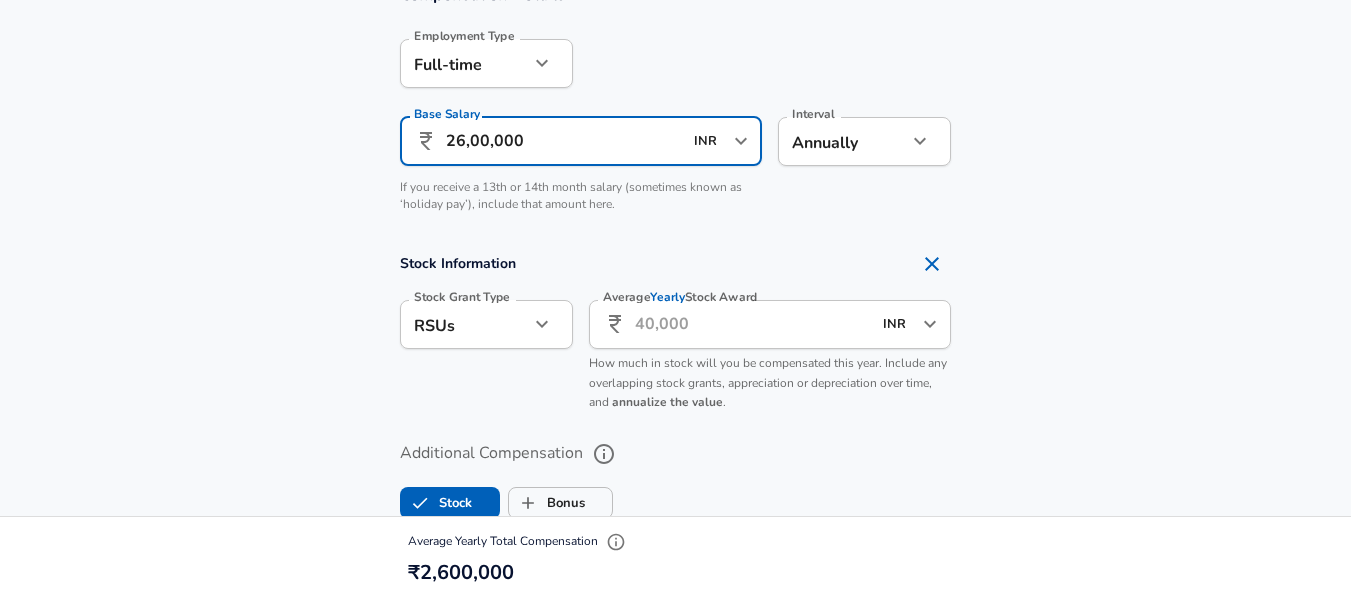 scroll, scrollTop: 1444, scrollLeft: 0, axis: vertical 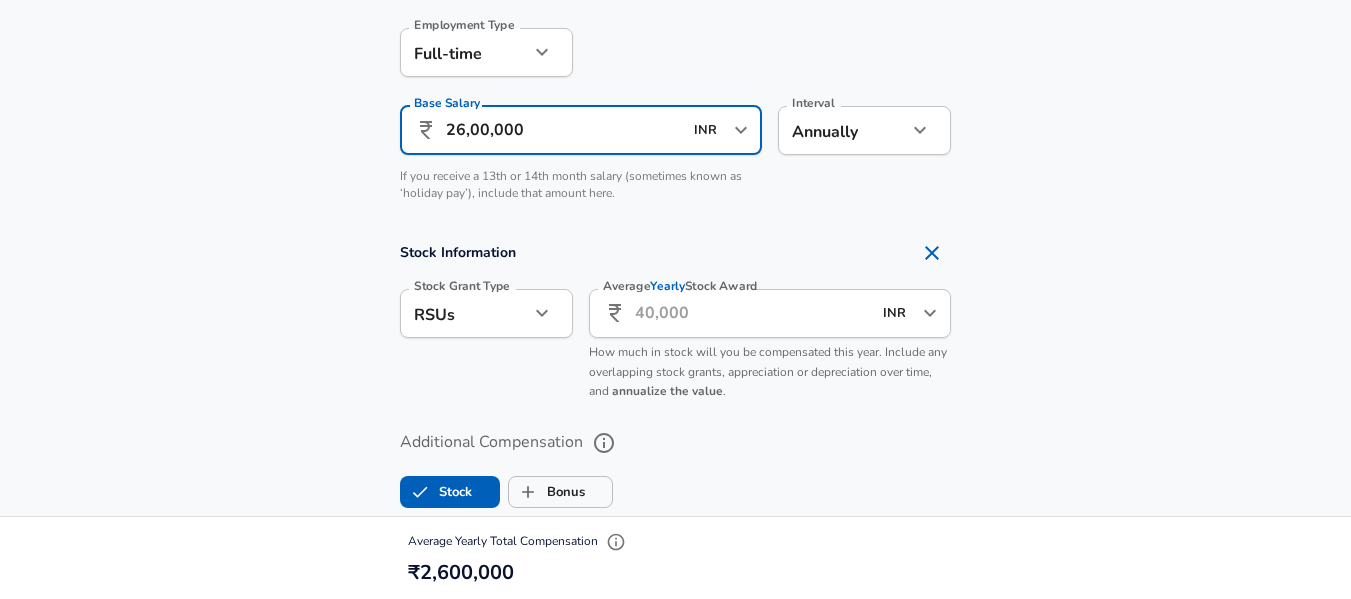 type on "26,00,000" 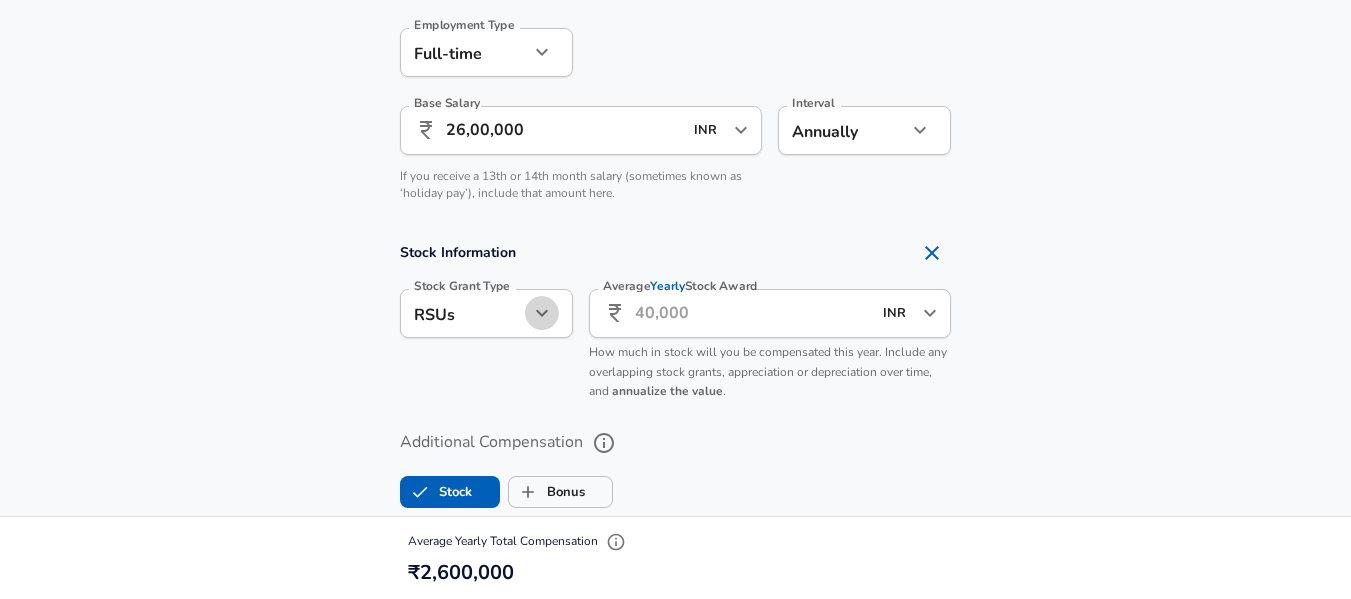 click 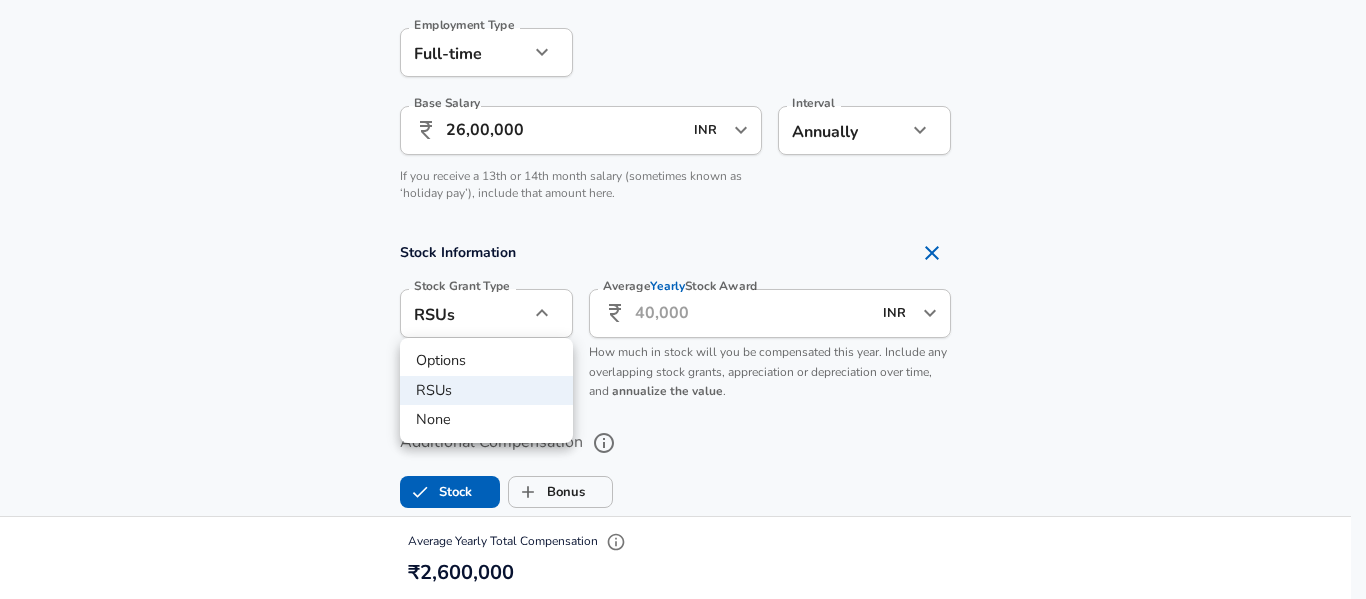 click at bounding box center [683, 299] 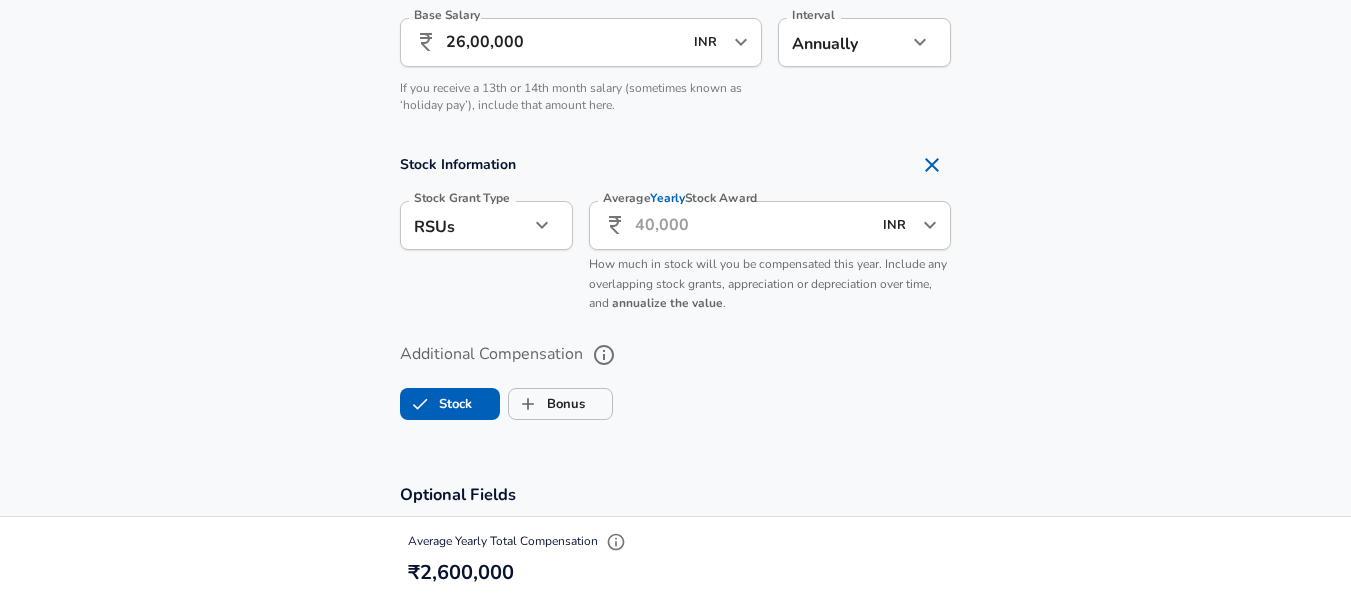 scroll, scrollTop: 1555, scrollLeft: 0, axis: vertical 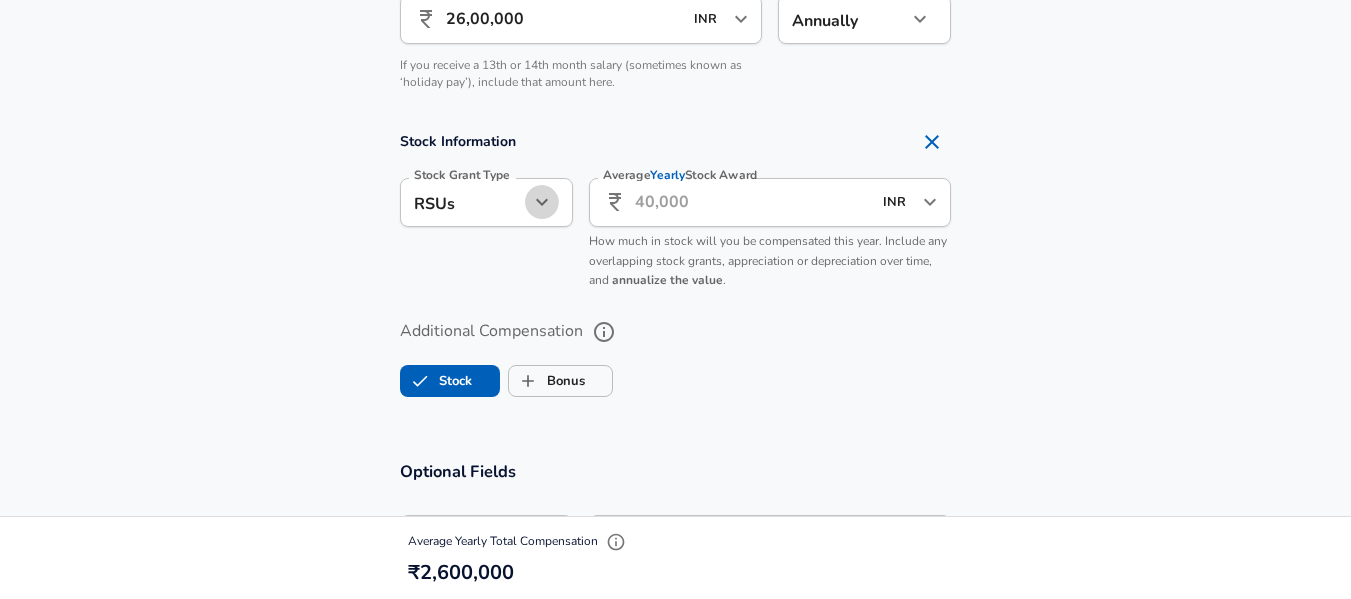 click 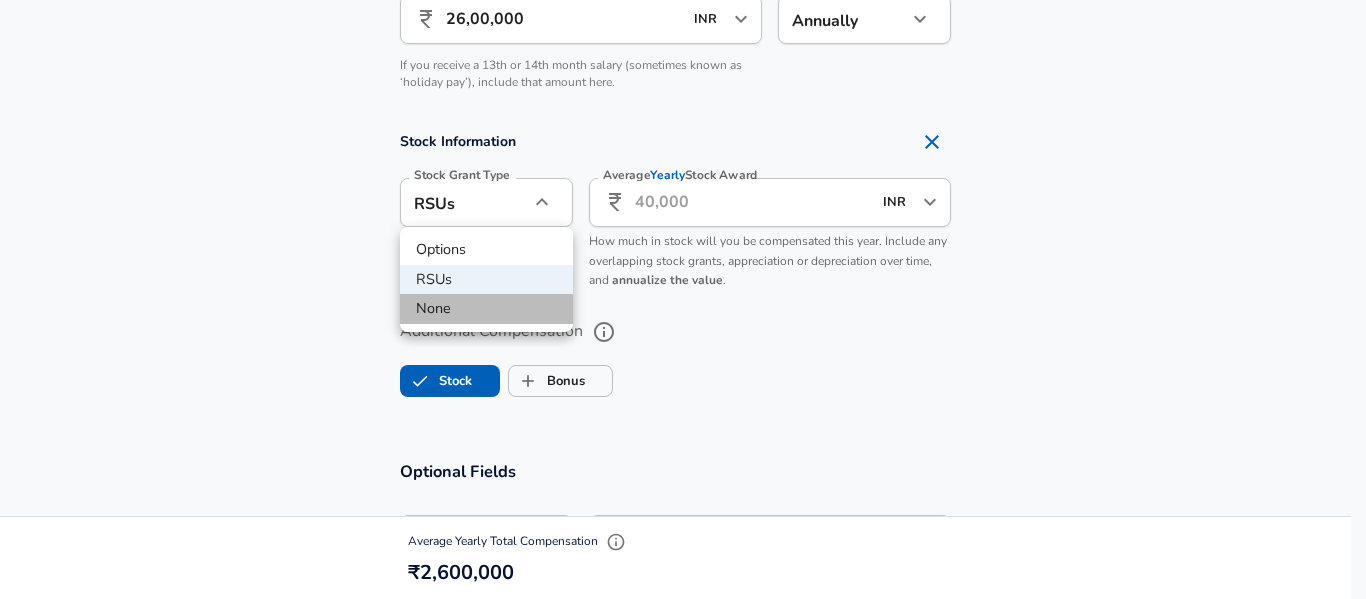 click on "None" at bounding box center (486, 309) 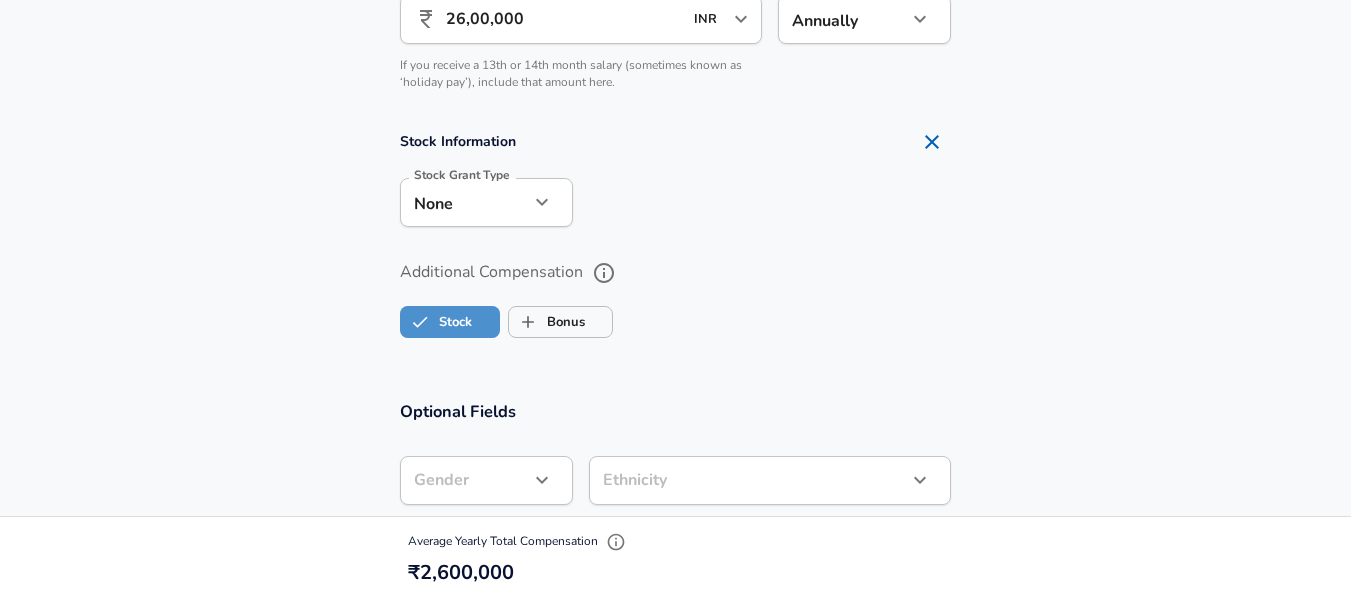 click on "Stock" at bounding box center (436, 322) 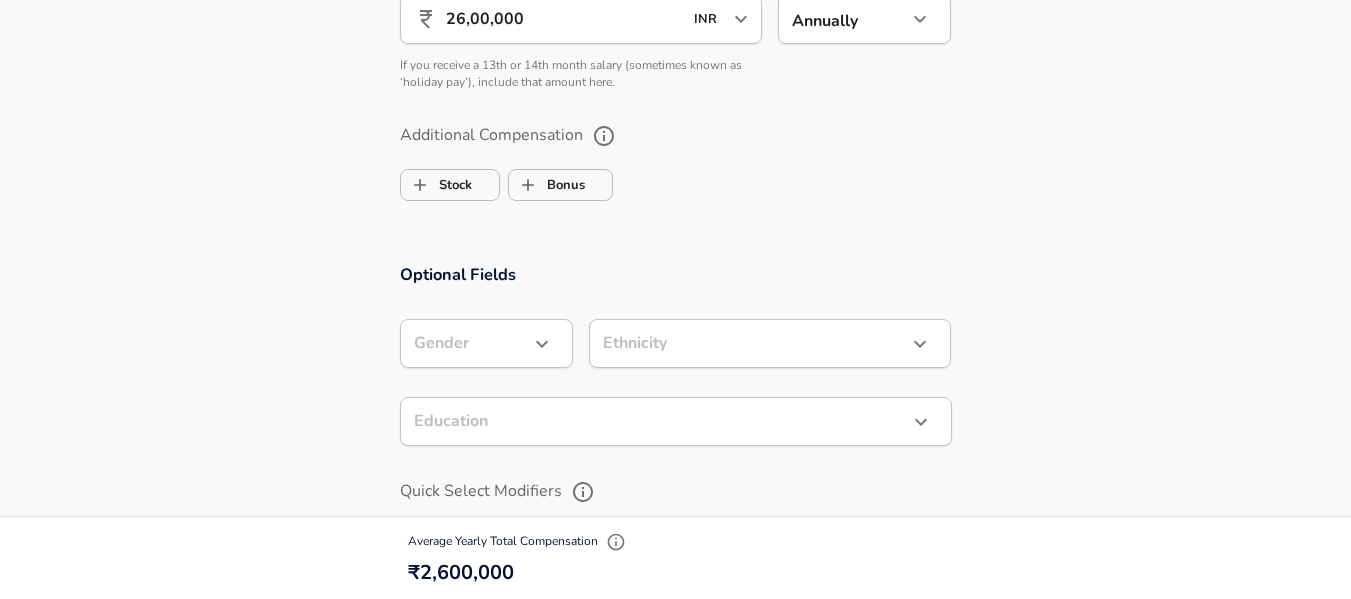 click on "​ Gender" at bounding box center [486, 343] 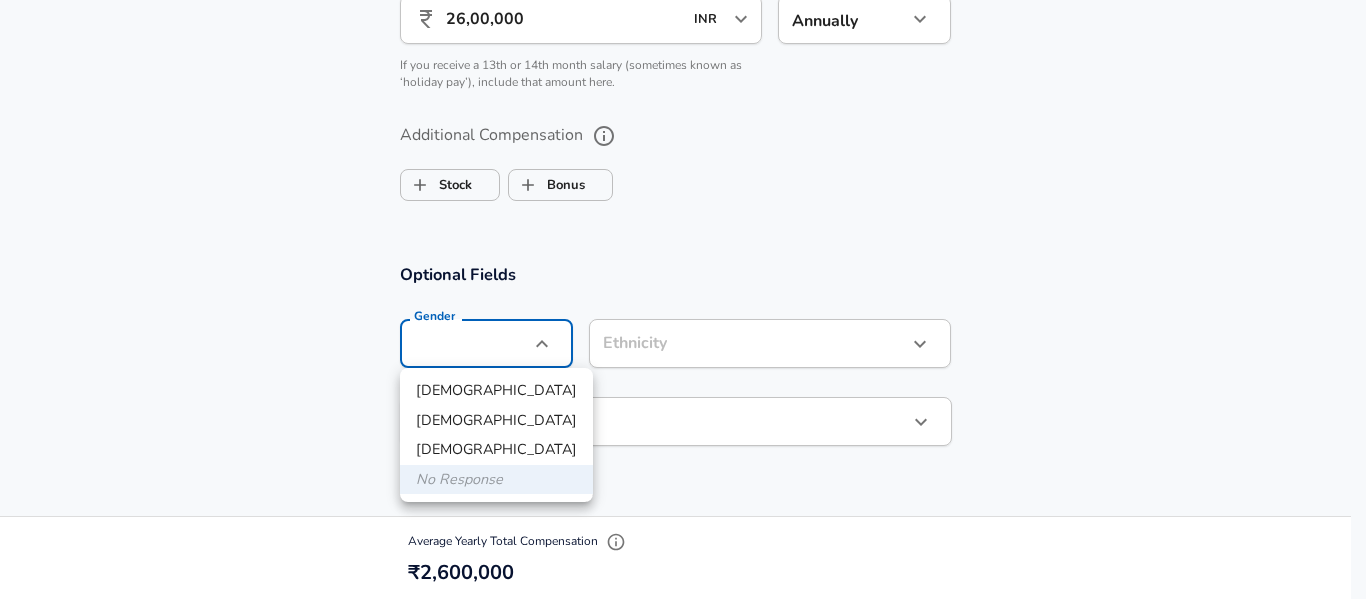 click on "Restart Add Your Salary Upload your offer letter   to verify your submission Enhance Privacy and Anonymity Yes Automatically hides specific fields until there are enough submissions to safely display the full details.   More Details Based on your submission and the data points that we have already collected, we will automatically hide and anonymize specific fields if there aren't enough data points to remain sufficiently anonymous. Company & Title Information   Enter the company you received your offer from Company Hexaware Technologies Company   Select the title that closest resembles your official title. This should be similar to the title that was present on your offer letter. Title Technical architect Title   Select a job family that best fits your role. If you can't find one, select 'Other' to enter a custom job family Job Family Software Engineer Job Family   Select a Specialization that best fits your role. If you can't find one, select 'Other' to enter a custom specialization Select Specialization   3" at bounding box center (683, -1256) 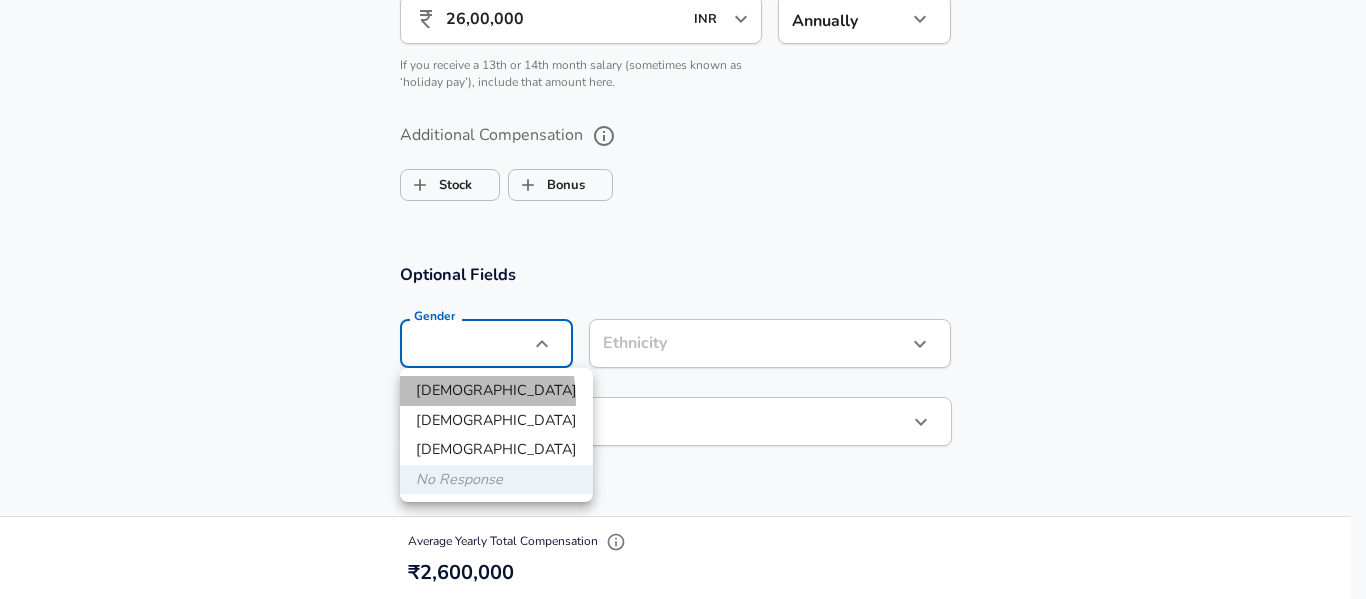 click on "[DEMOGRAPHIC_DATA]" at bounding box center (496, 391) 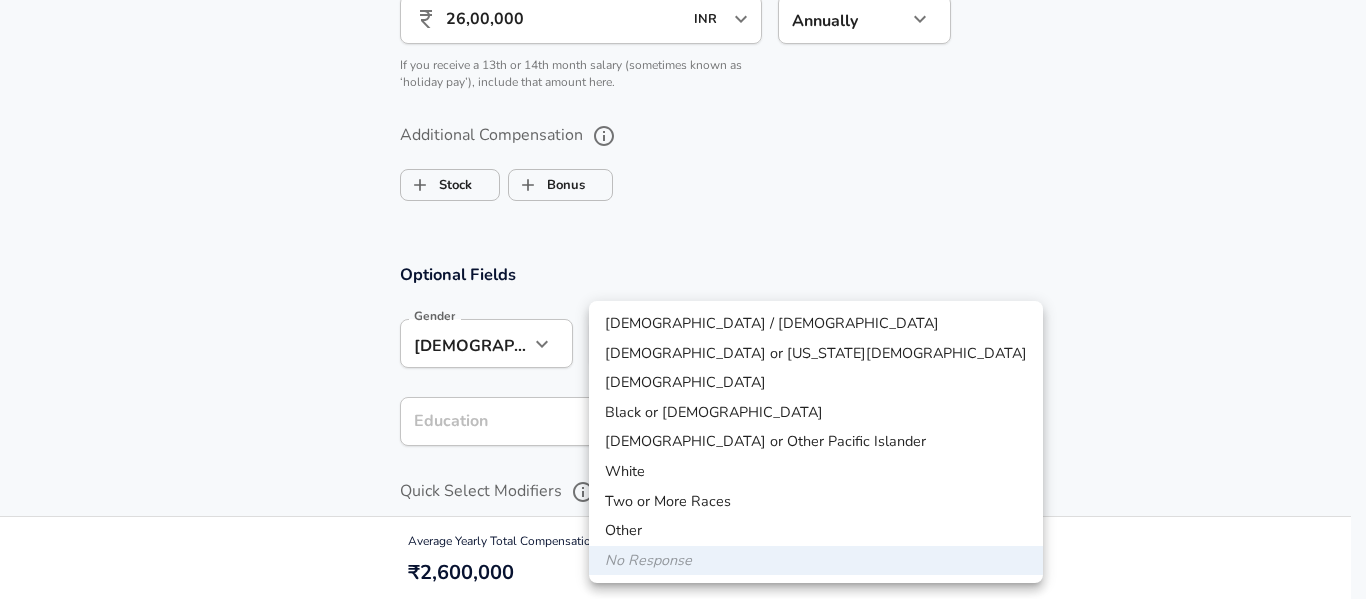 click on "Restart Add Your Salary Upload your offer letter   to verify your submission Enhance Privacy and Anonymity Yes Automatically hides specific fields until there are enough submissions to safely display the full details.   More Details Based on your submission and the data points that we have already collected, we will automatically hide and anonymize specific fields if there aren't enough data points to remain sufficiently anonymous. Company & Title Information   Enter the company you received your offer from Company Hexaware Technologies Company   Select the title that closest resembles your official title. This should be similar to the title that was present on your offer letter. Title Technical architect Title   Select a job family that best fits your role. If you can't find one, select 'Other' to enter a custom job family Job Family Software Engineer Job Family   Select a Specialization that best fits your role. If you can't find one, select 'Other' to enter a custom specialization Select Specialization   3" at bounding box center [683, -1256] 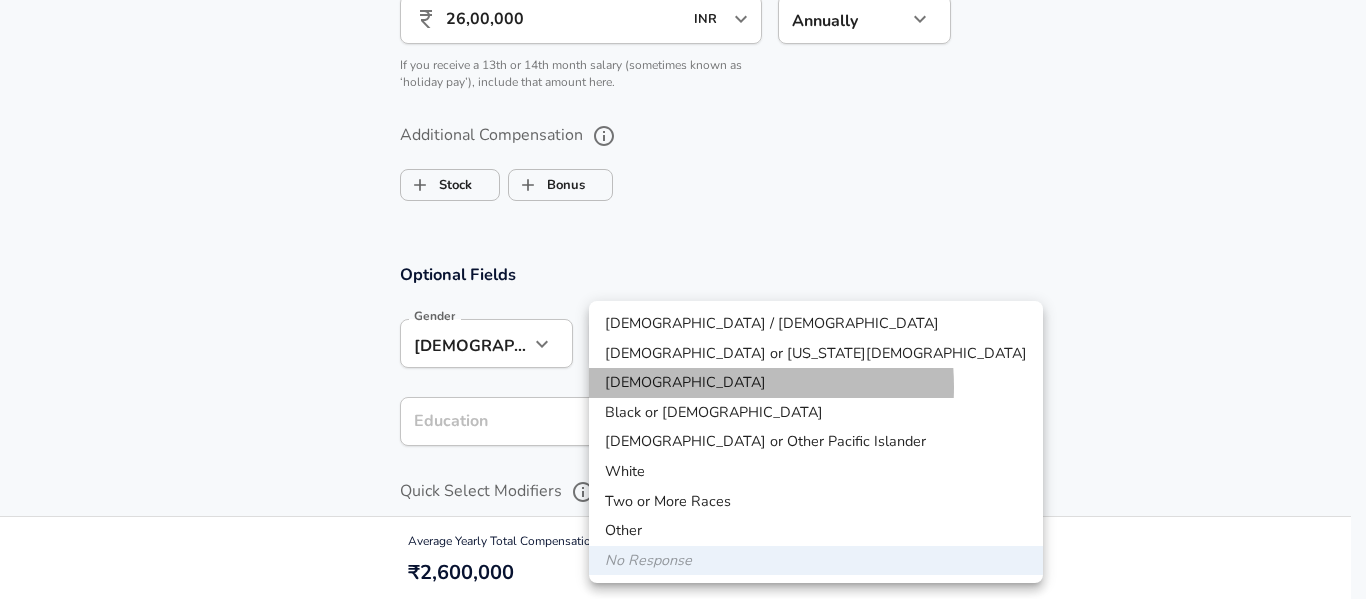 click on "[DEMOGRAPHIC_DATA]" at bounding box center [816, 383] 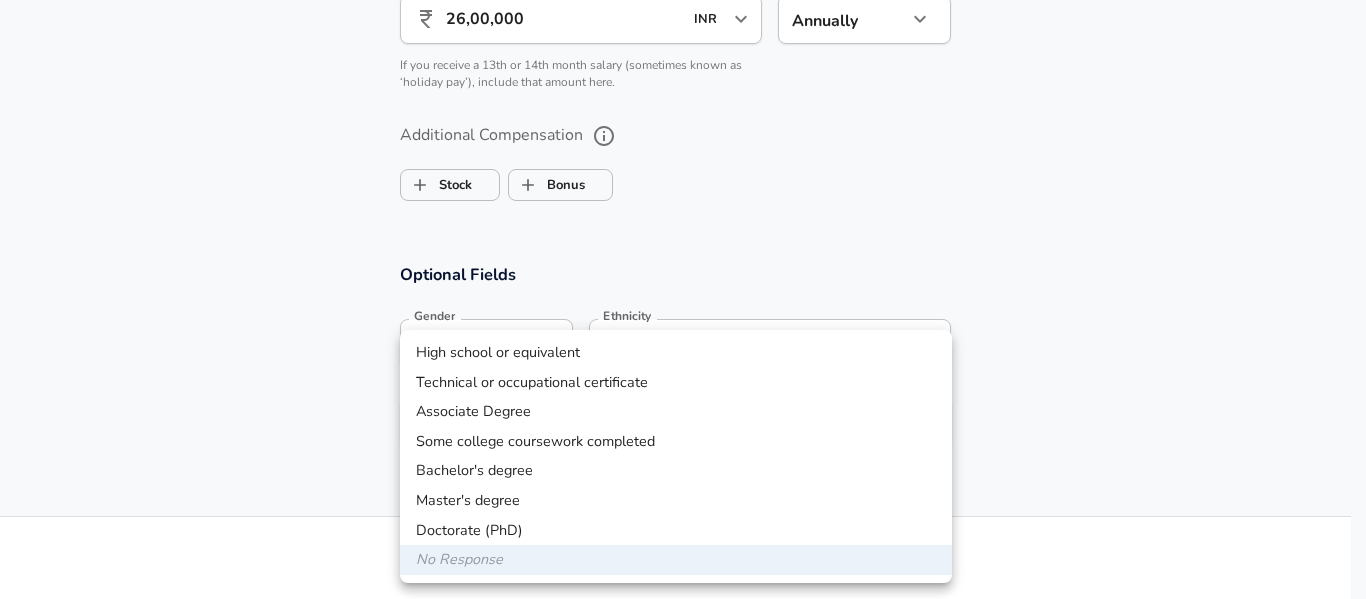 click on "Restart Add Your Salary Upload your offer letter   to verify your submission Enhance Privacy and Anonymity Yes Automatically hides specific fields until there are enough submissions to safely display the full details.   More Details Based on your submission and the data points that we have already collected, we will automatically hide and anonymize specific fields if there aren't enough data points to remain sufficiently anonymous. Company & Title Information   Enter the company you received your offer from Company Hexaware Technologies Company   Select the title that closest resembles your official title. This should be similar to the title that was present on your offer letter. Title Technical architect Title   Select a job family that best fits your role. If you can't find one, select 'Other' to enter a custom job family Job Family Software Engineer Job Family   Select a Specialization that best fits your role. If you can't find one, select 'Other' to enter a custom specialization Select Specialization   3" at bounding box center [683, -1256] 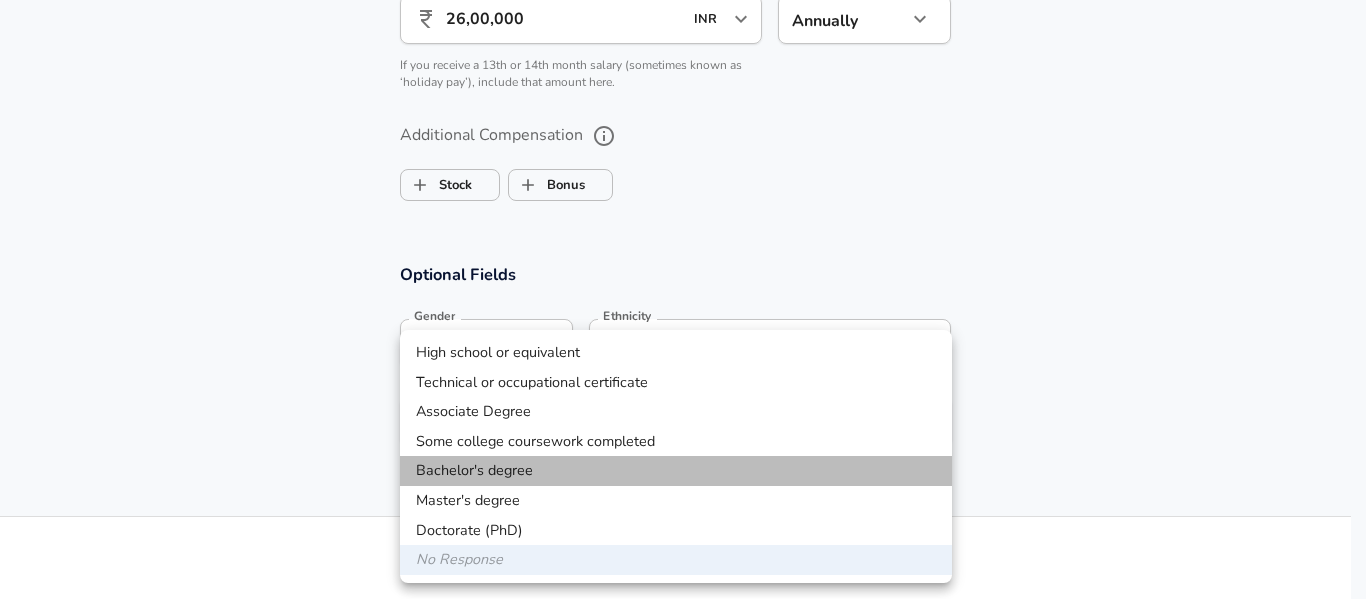 click on "Bachelor's degree" at bounding box center (676, 471) 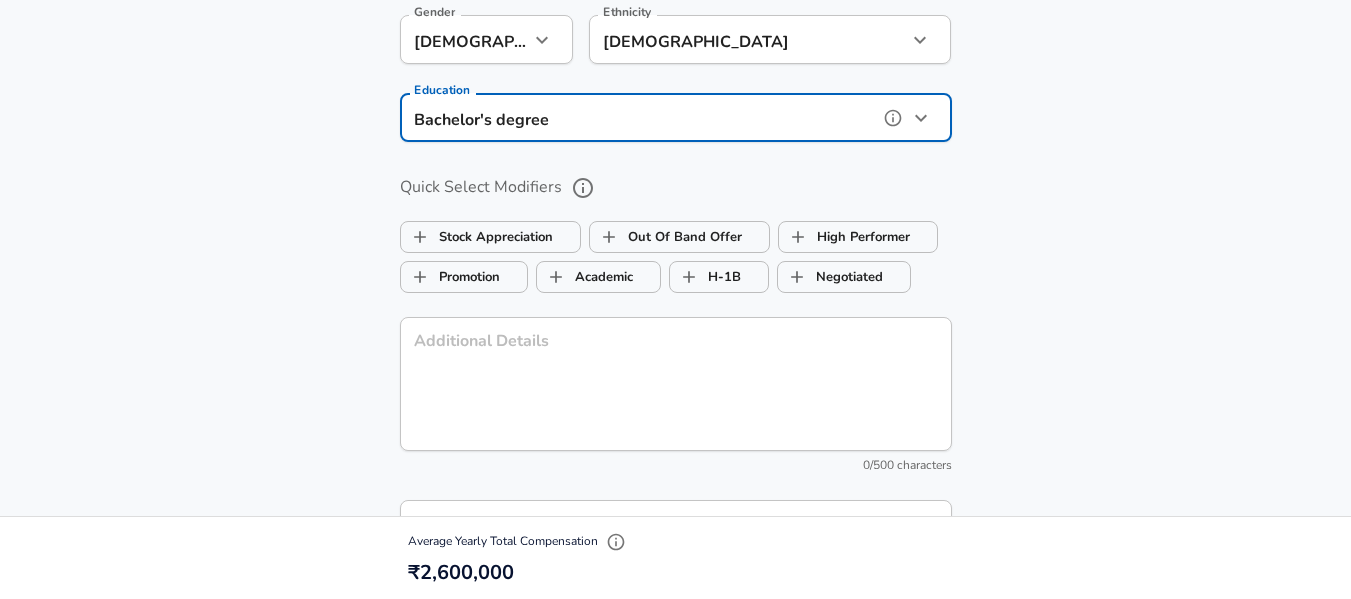 scroll, scrollTop: 1870, scrollLeft: 0, axis: vertical 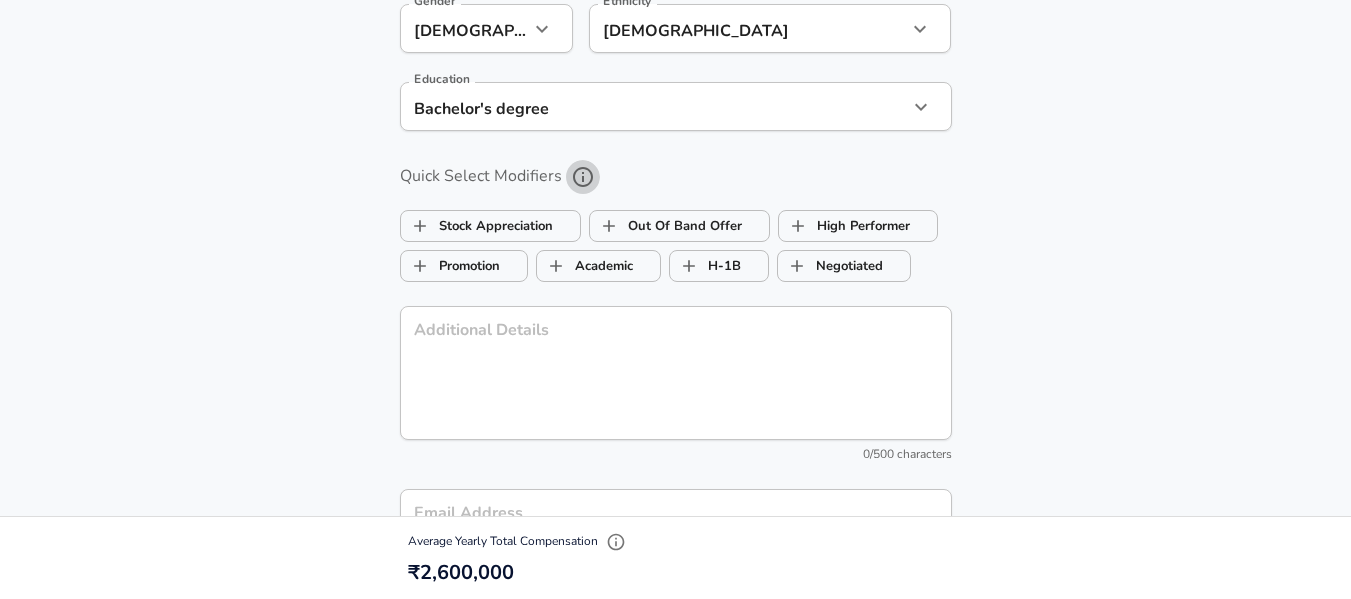 click 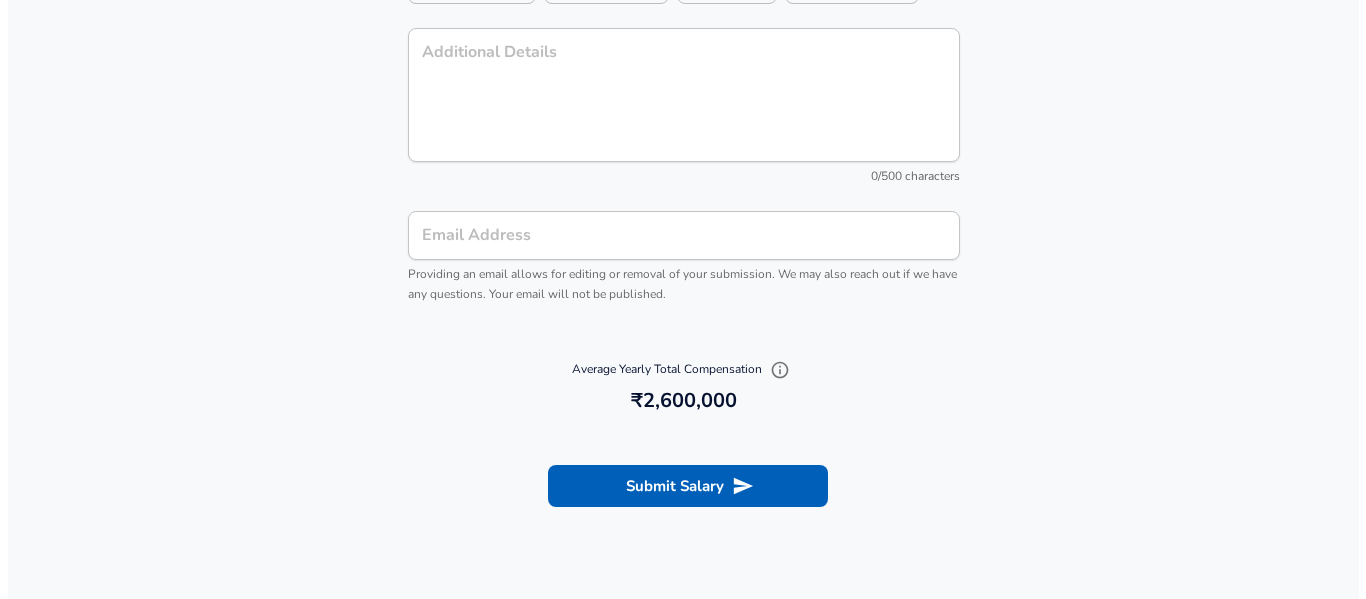 scroll, scrollTop: 2199, scrollLeft: 0, axis: vertical 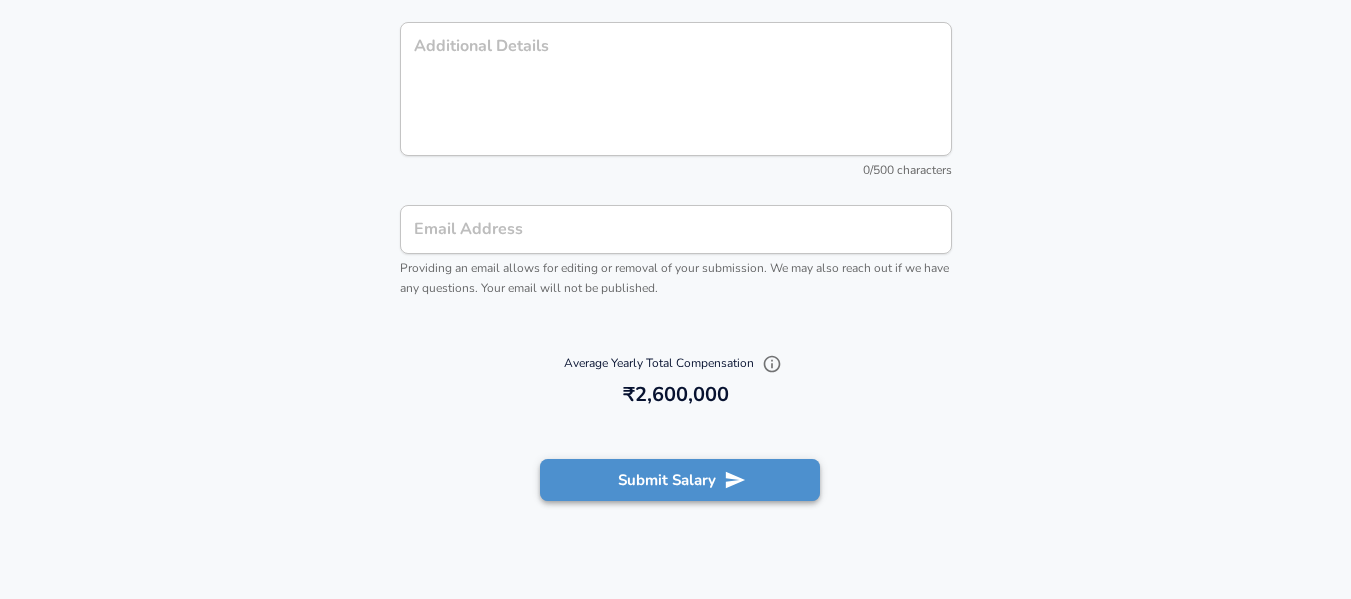 click on "Submit Salary" at bounding box center (680, 480) 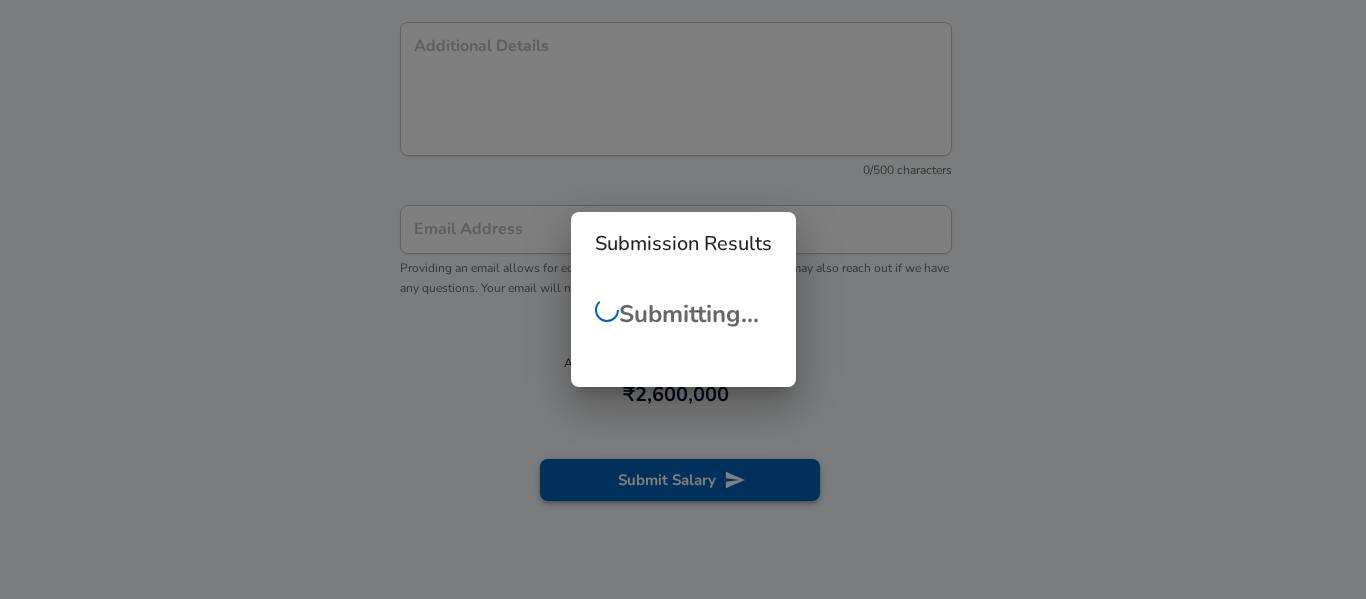 checkbox on "false" 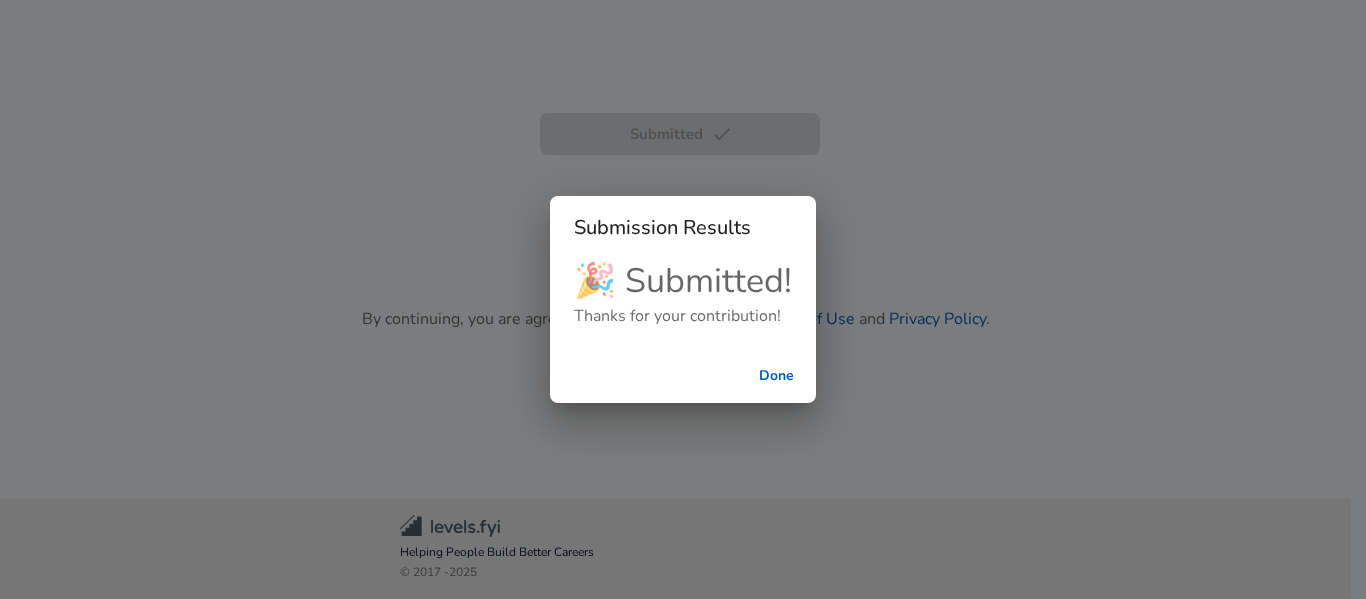 scroll, scrollTop: 651, scrollLeft: 0, axis: vertical 